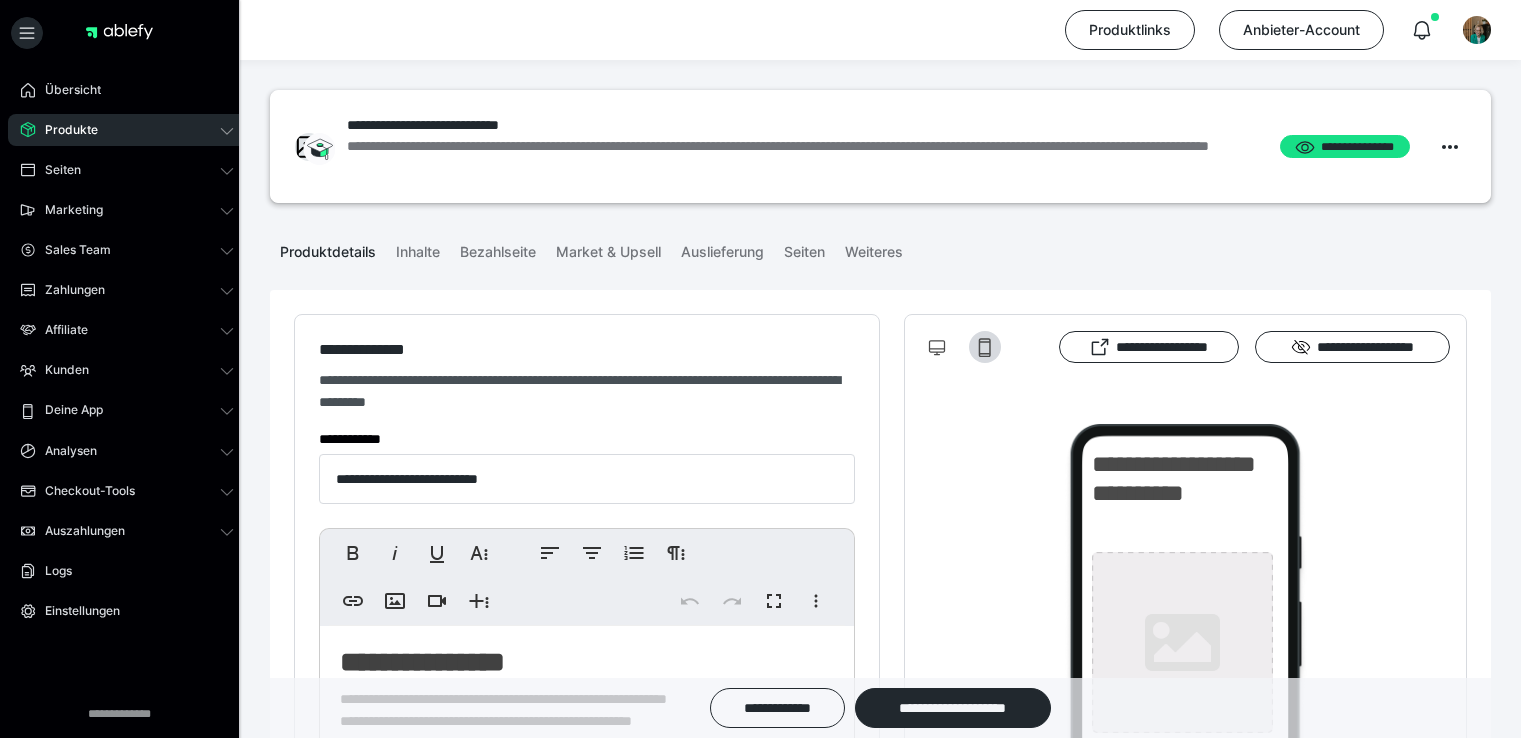 scroll, scrollTop: 430, scrollLeft: 0, axis: vertical 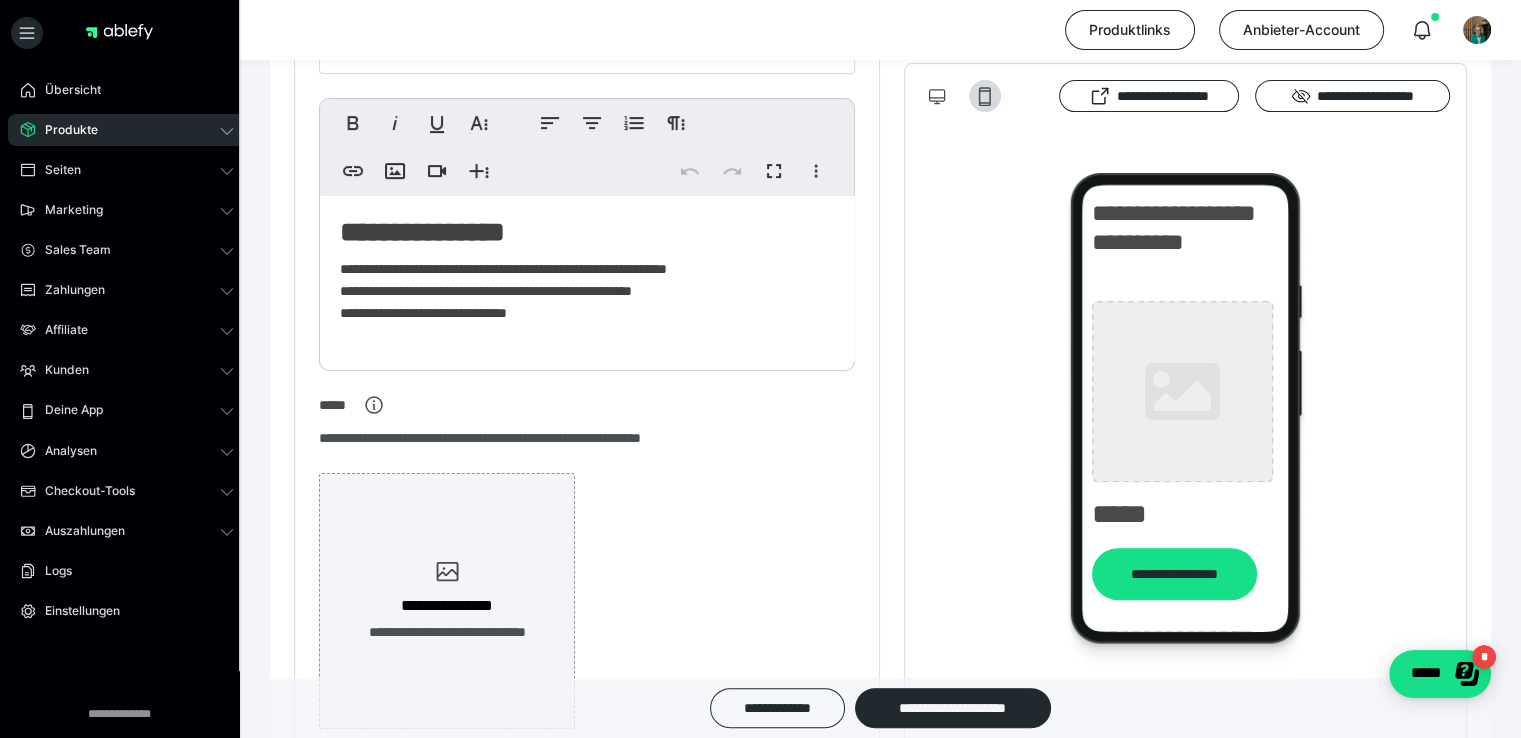 click on "**********" 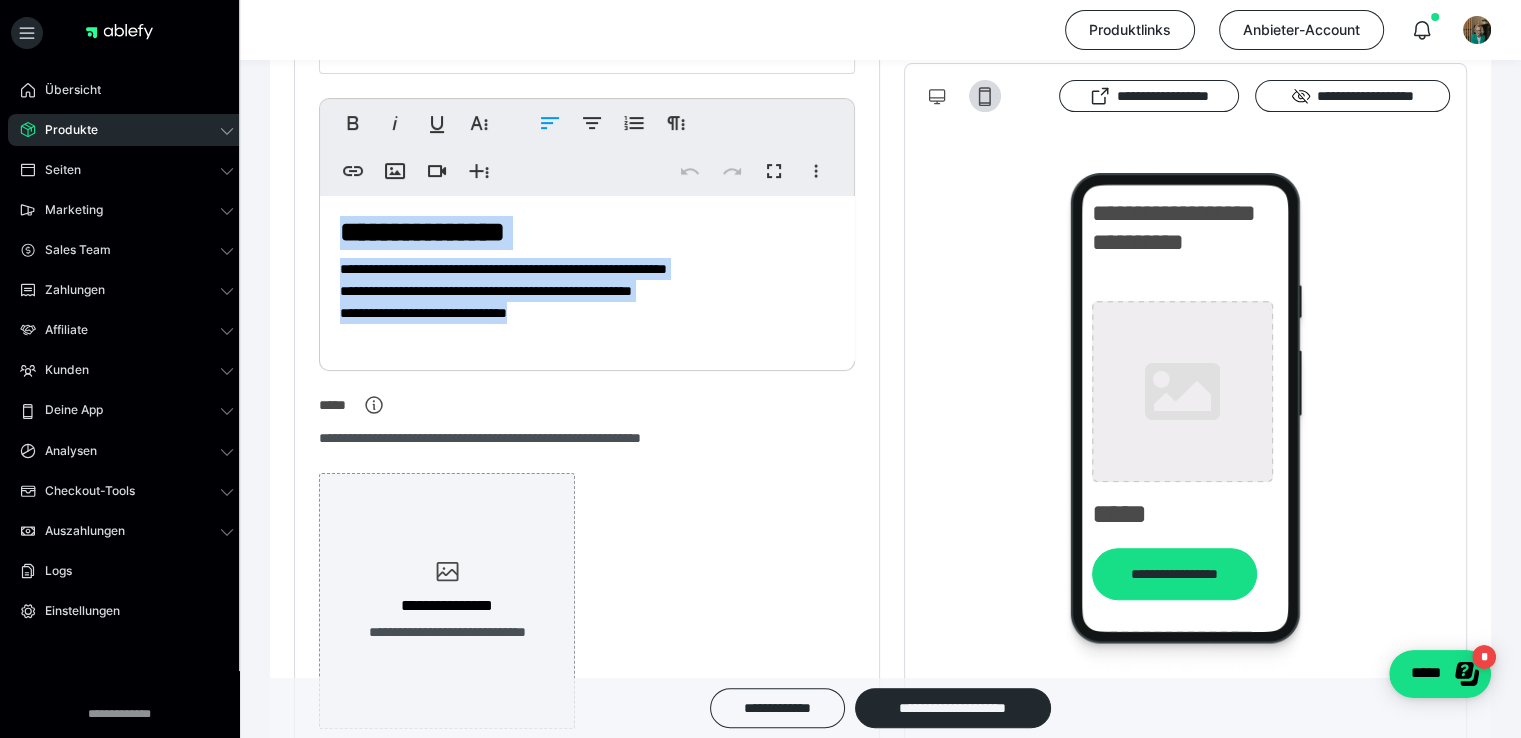 drag, startPoint x: 588, startPoint y: 317, endPoint x: 292, endPoint y: 193, distance: 320.92368 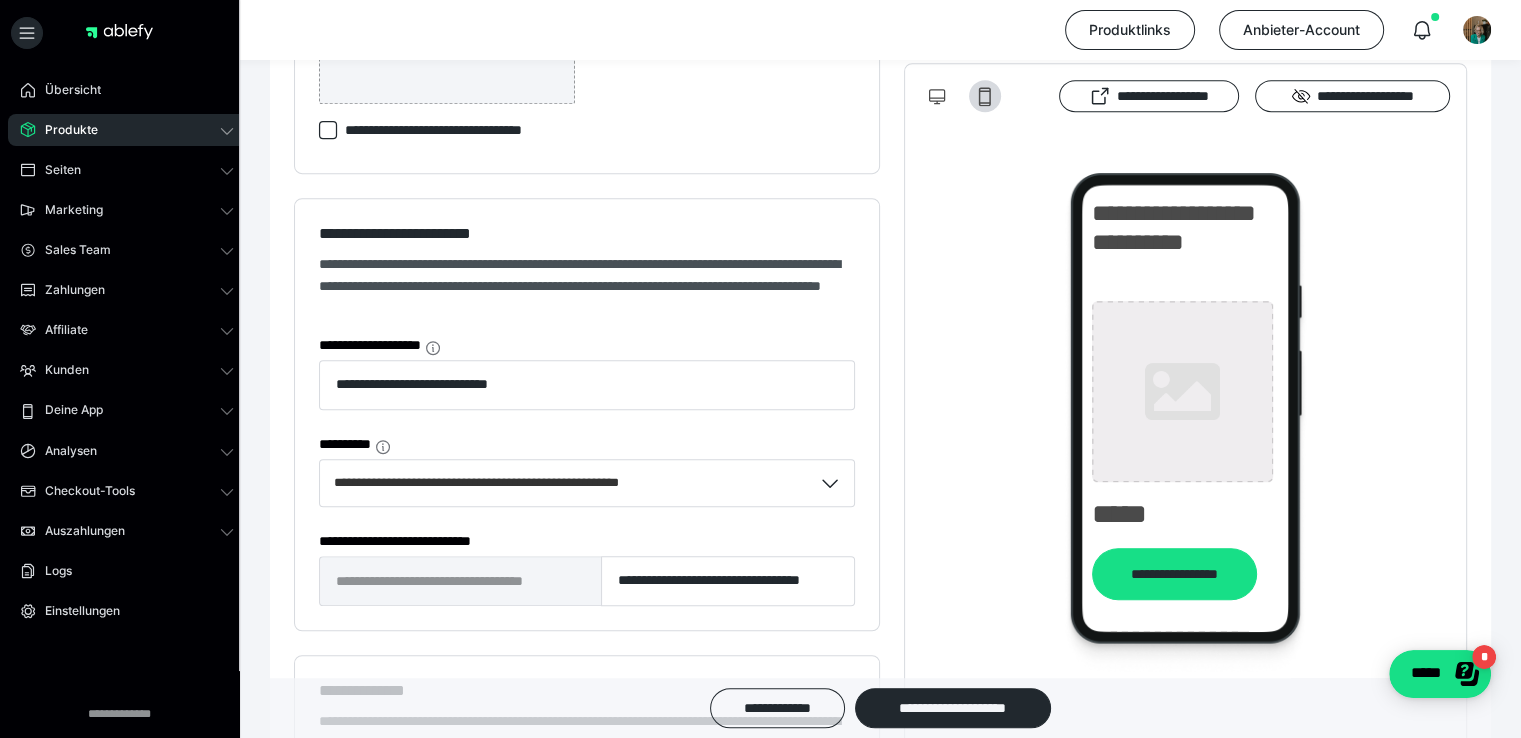 scroll, scrollTop: 1059, scrollLeft: 0, axis: vertical 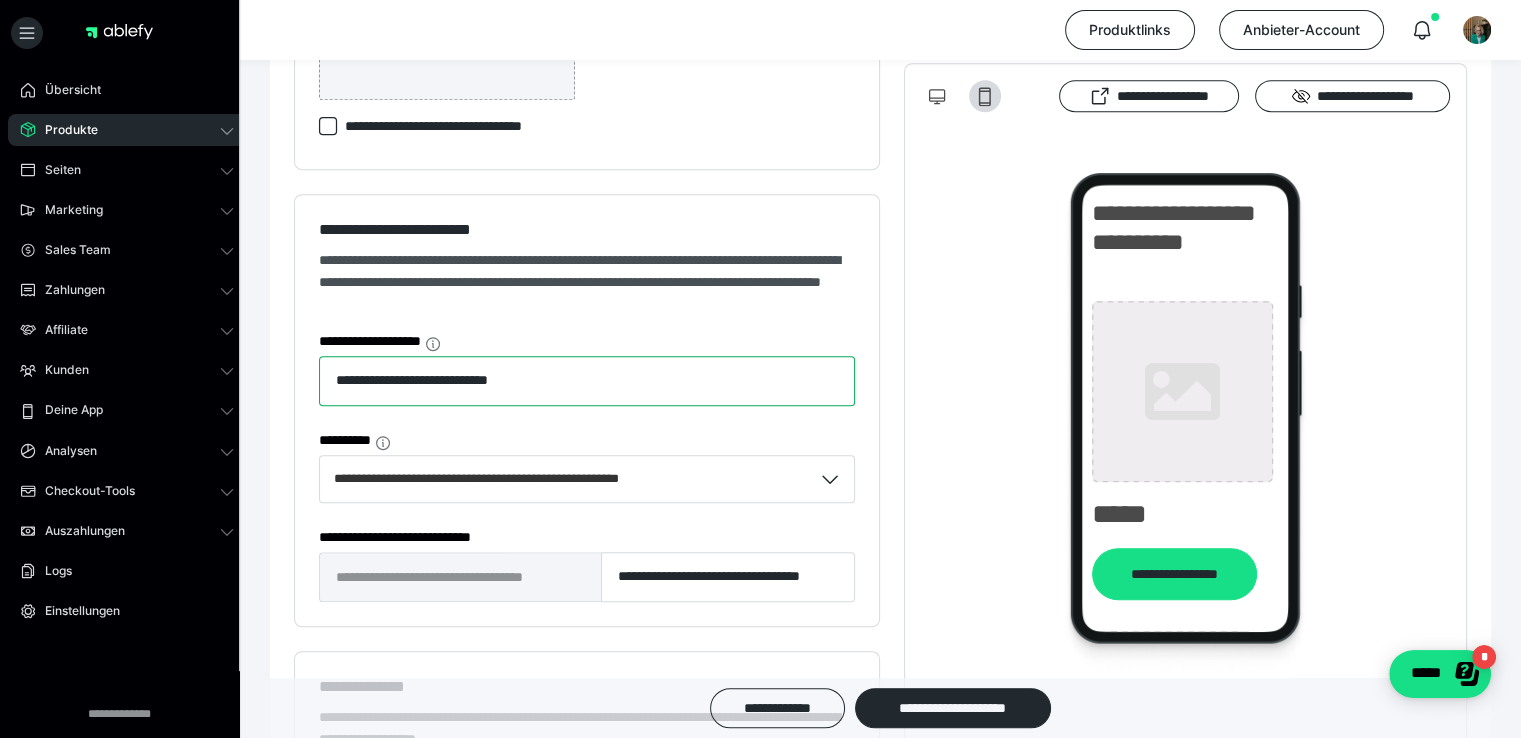 drag, startPoint x: 404, startPoint y: 376, endPoint x: 212, endPoint y: 350, distance: 193.75243 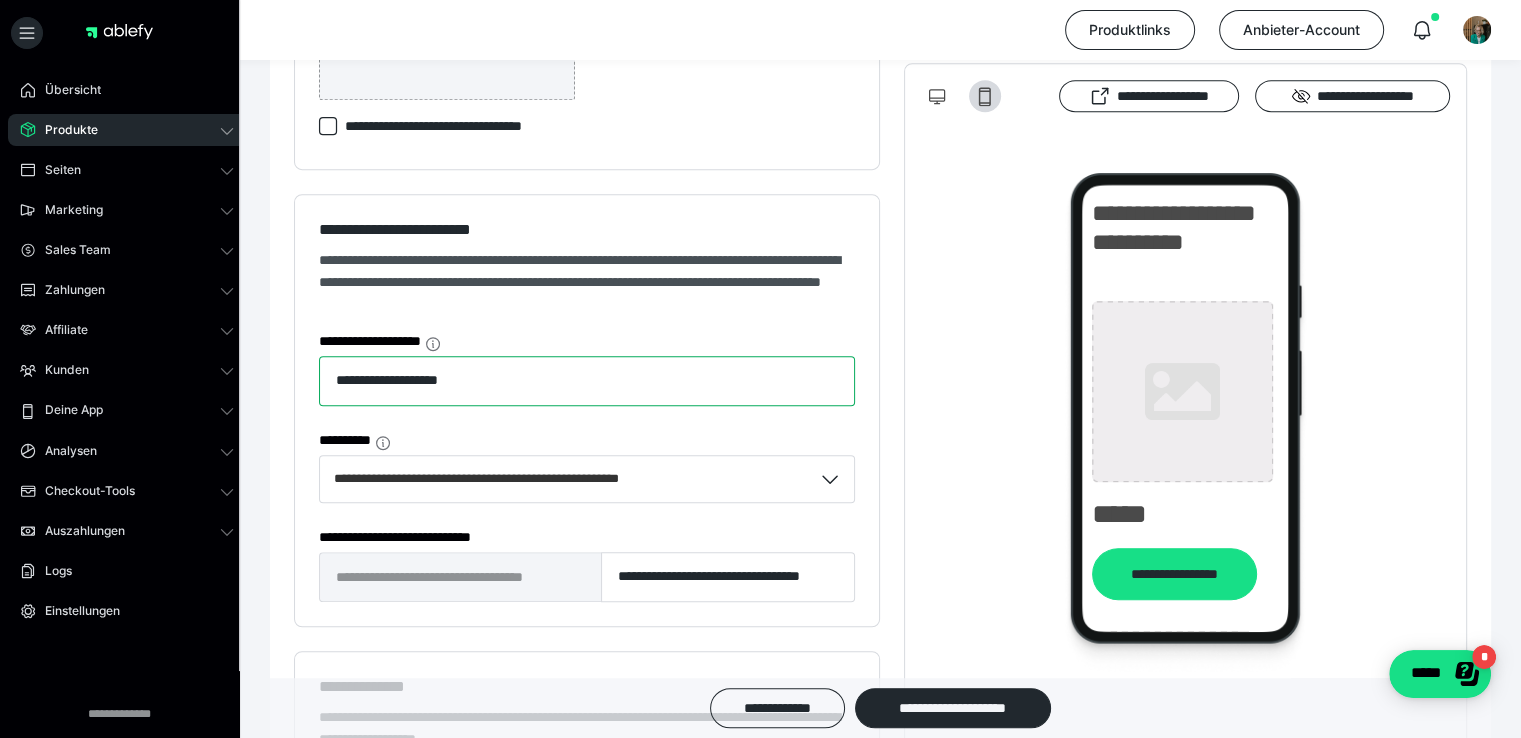 drag, startPoint x: 508, startPoint y: 377, endPoint x: 404, endPoint y: 373, distance: 104.0769 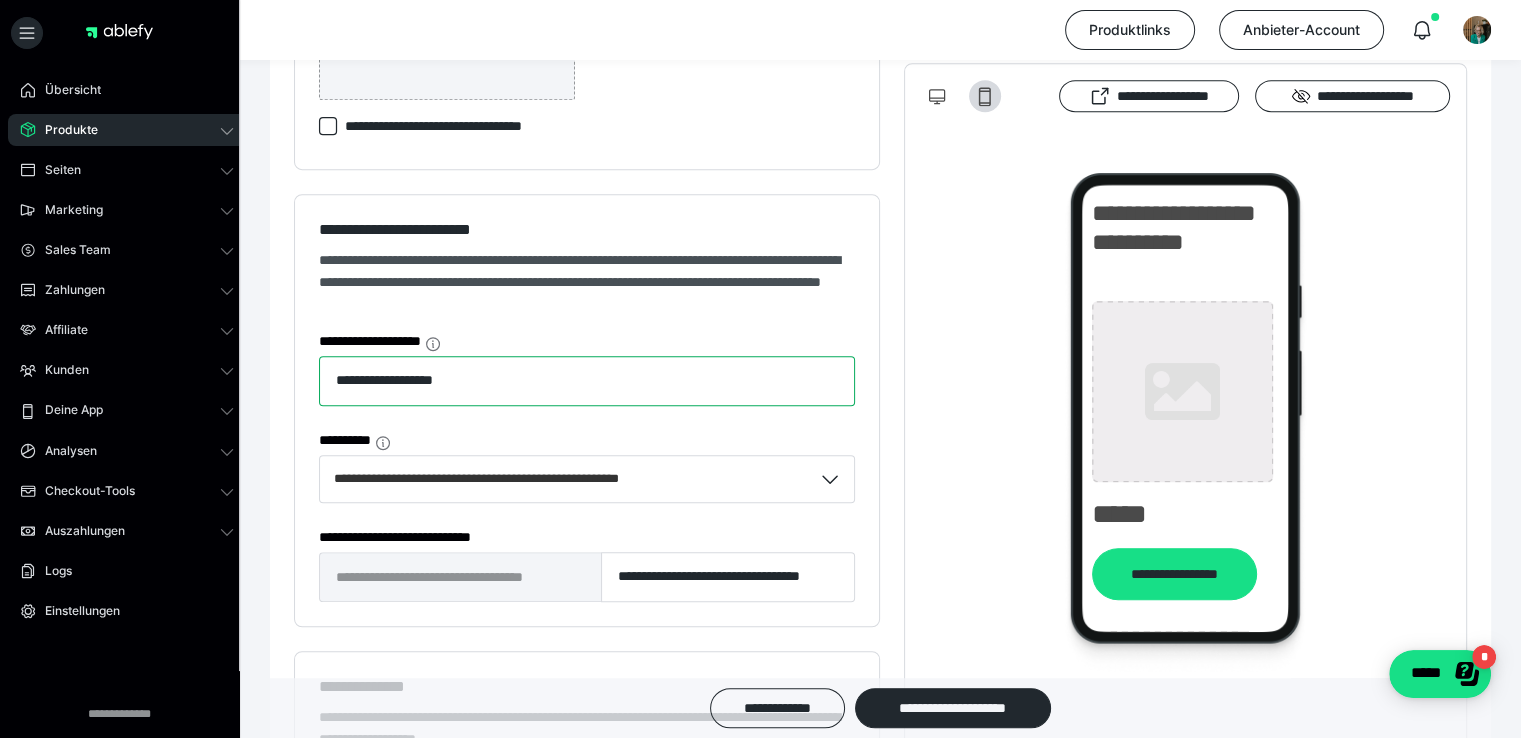 type on "**********" 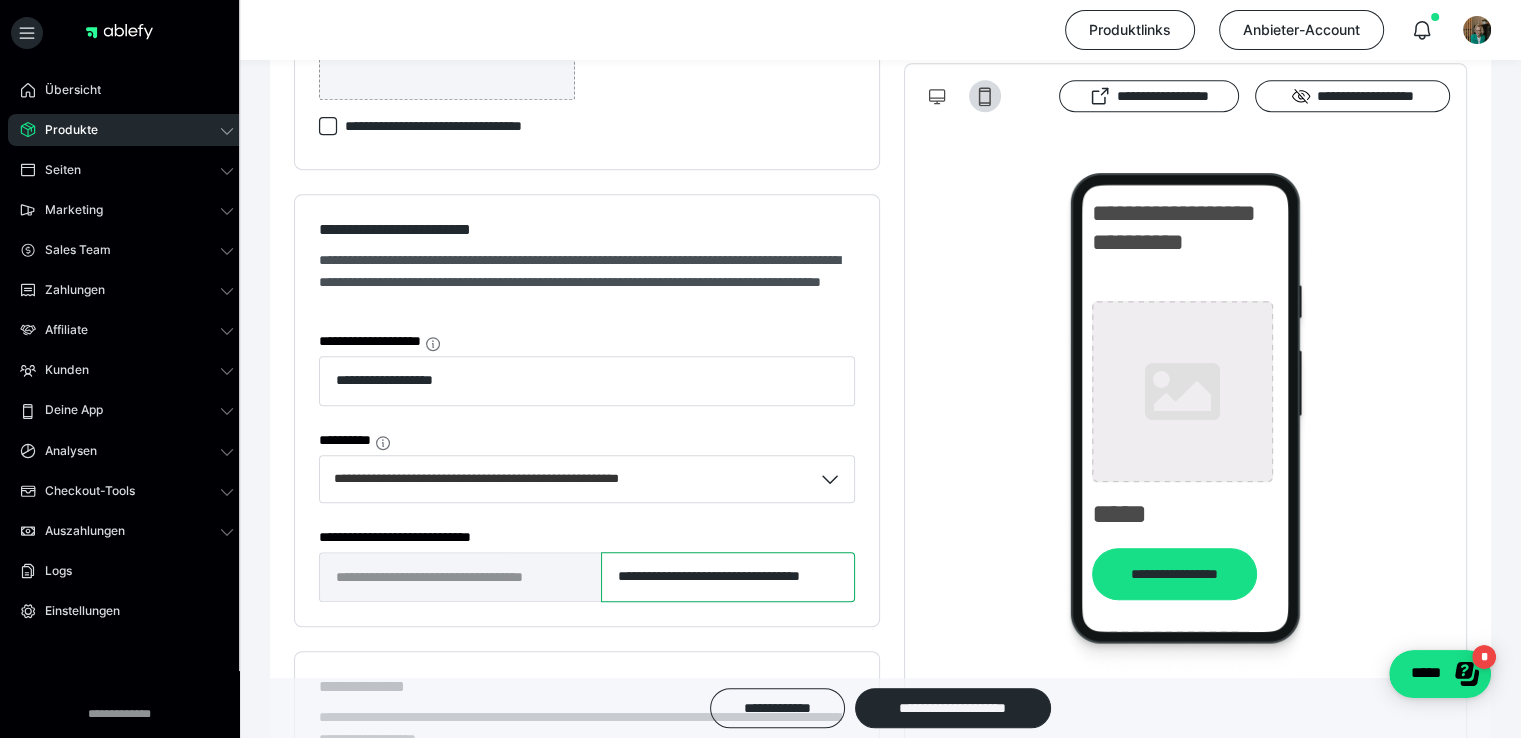 drag, startPoint x: 689, startPoint y: 573, endPoint x: 590, endPoint y: 567, distance: 99.18165 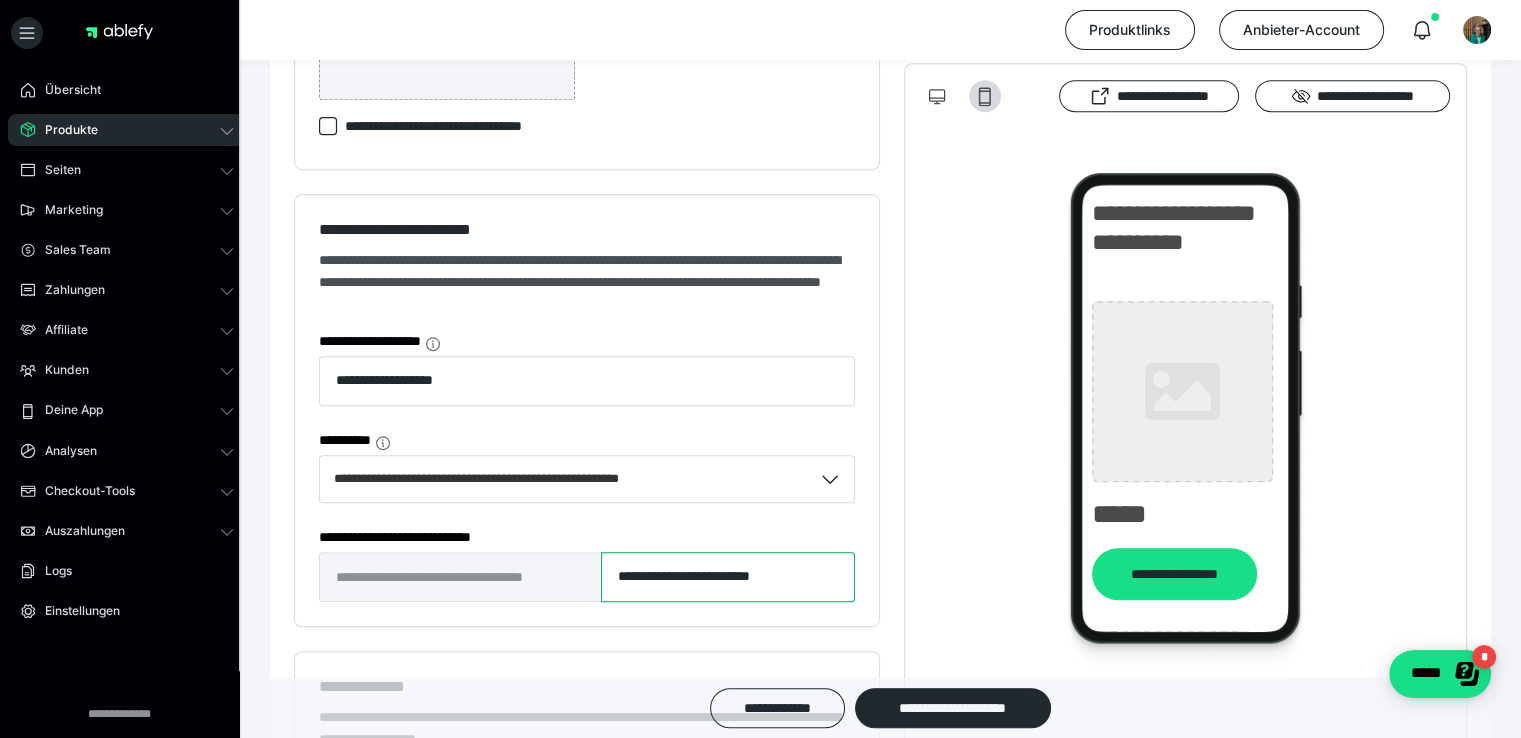 drag, startPoint x: 665, startPoint y: 574, endPoint x: 904, endPoint y: 553, distance: 239.92082 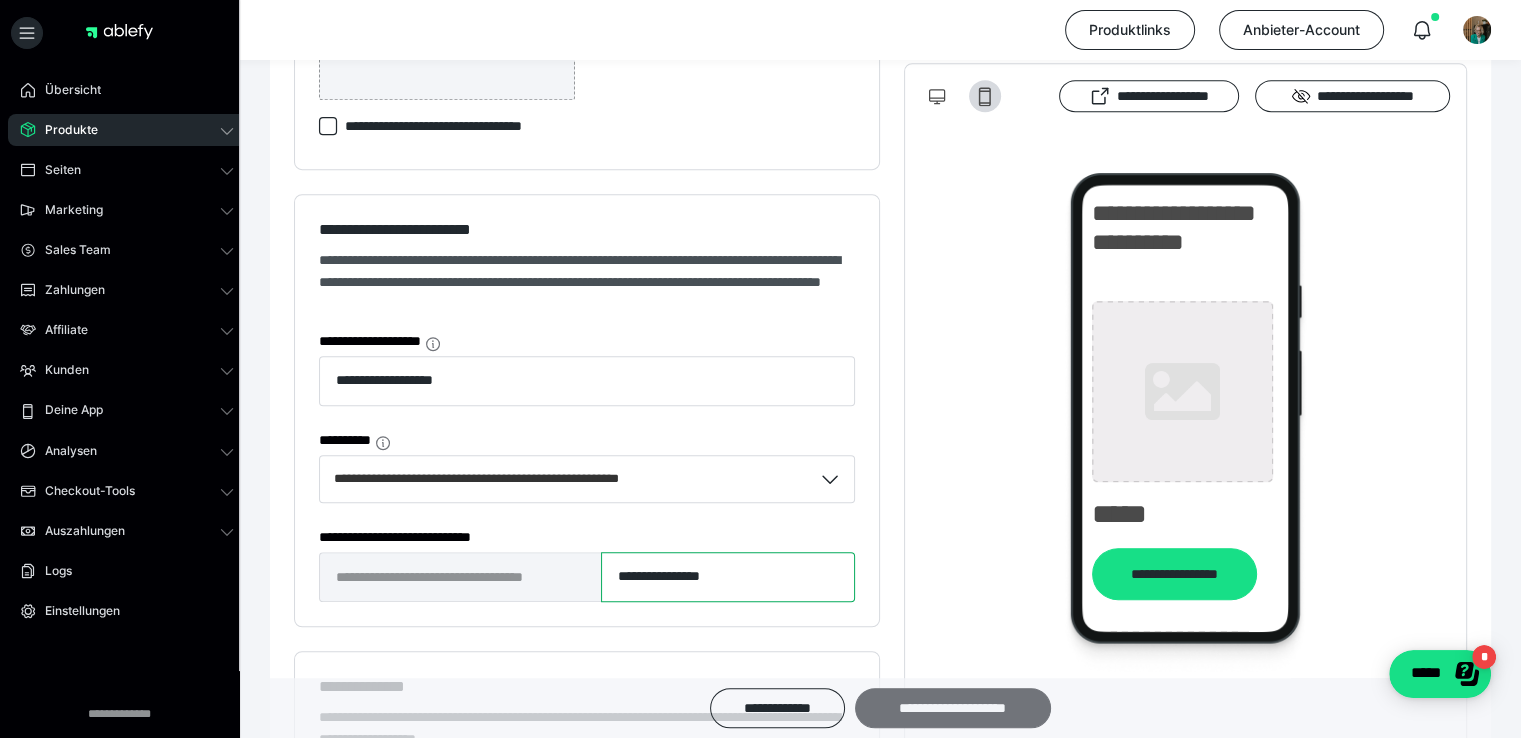 type on "**********" 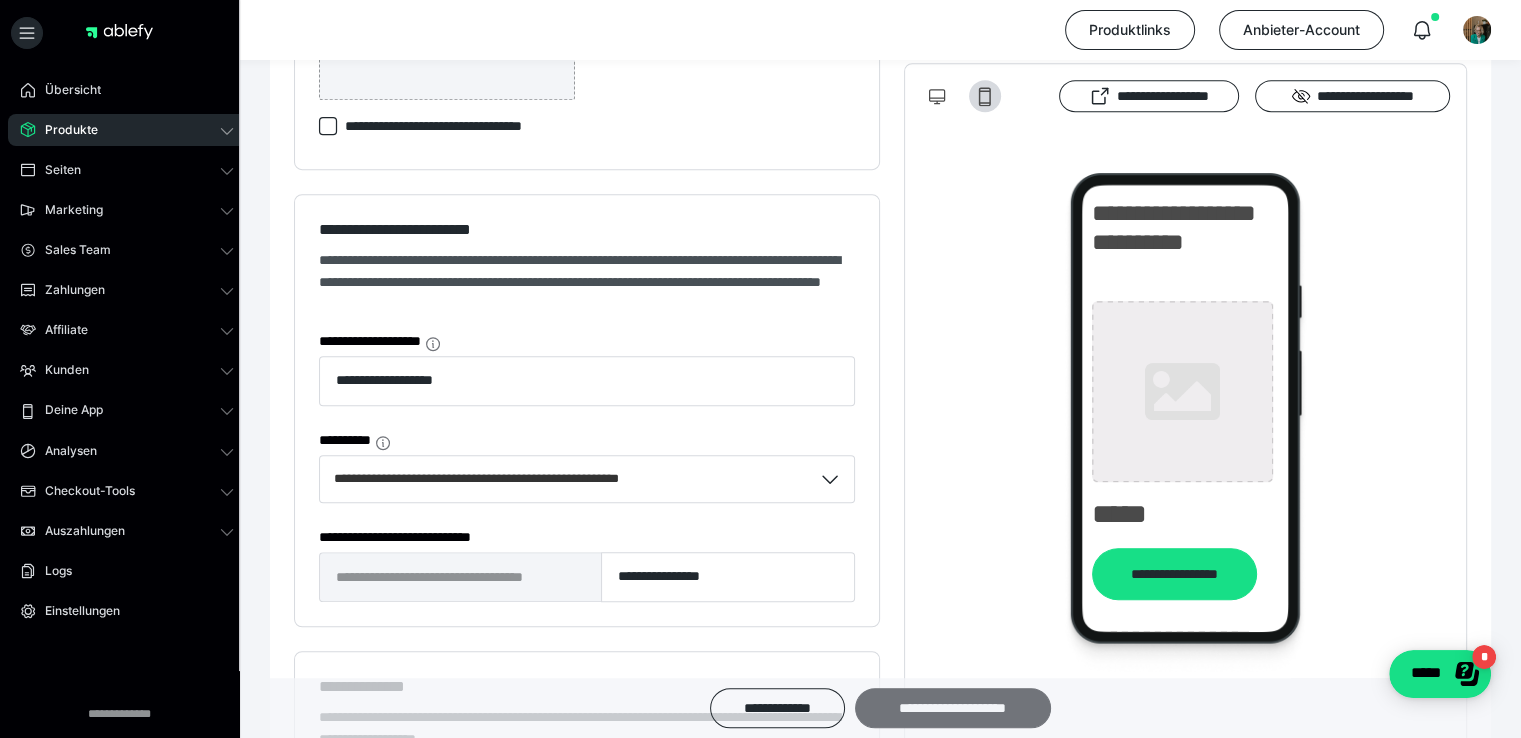 click on "**********" at bounding box center [953, 708] 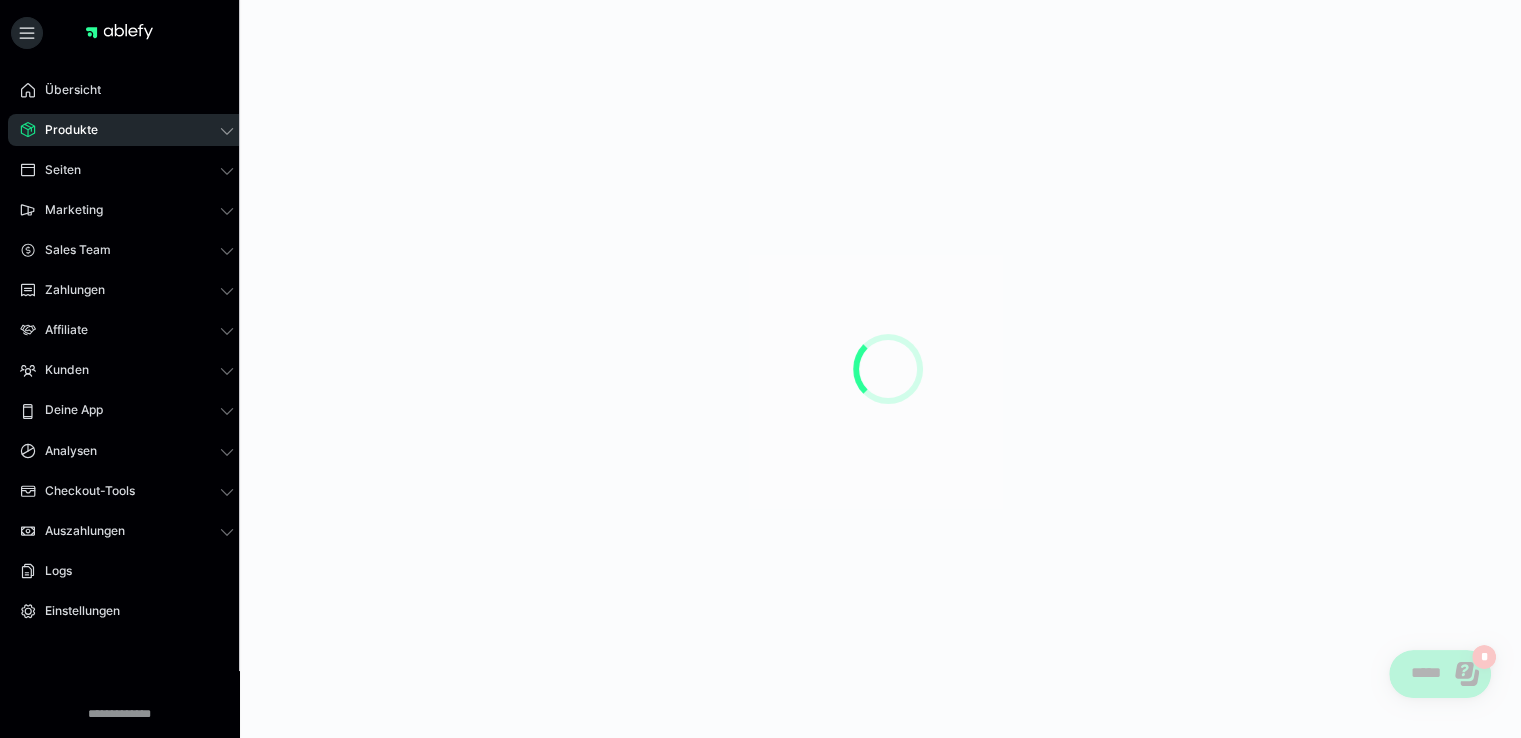 scroll, scrollTop: 0, scrollLeft: 0, axis: both 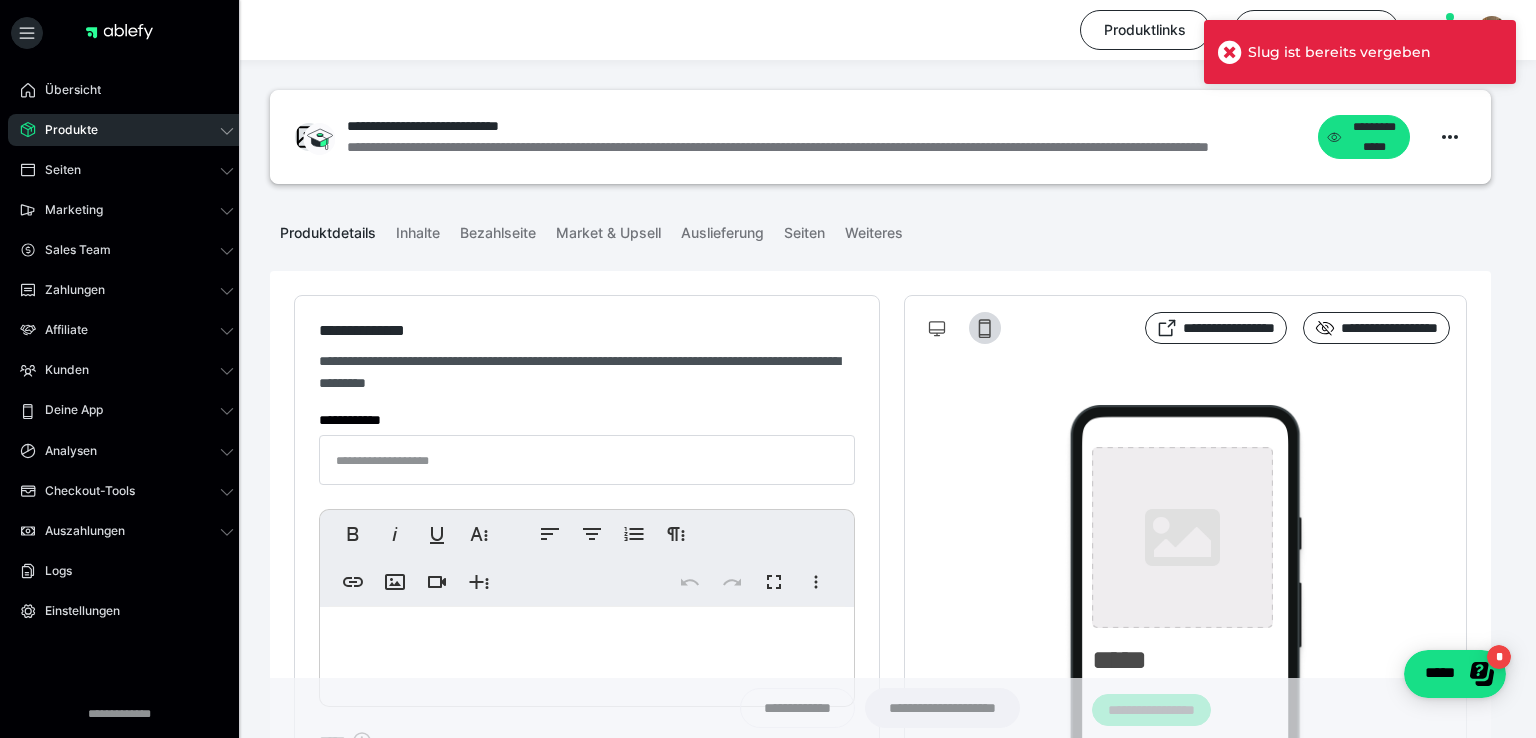type on "**********" 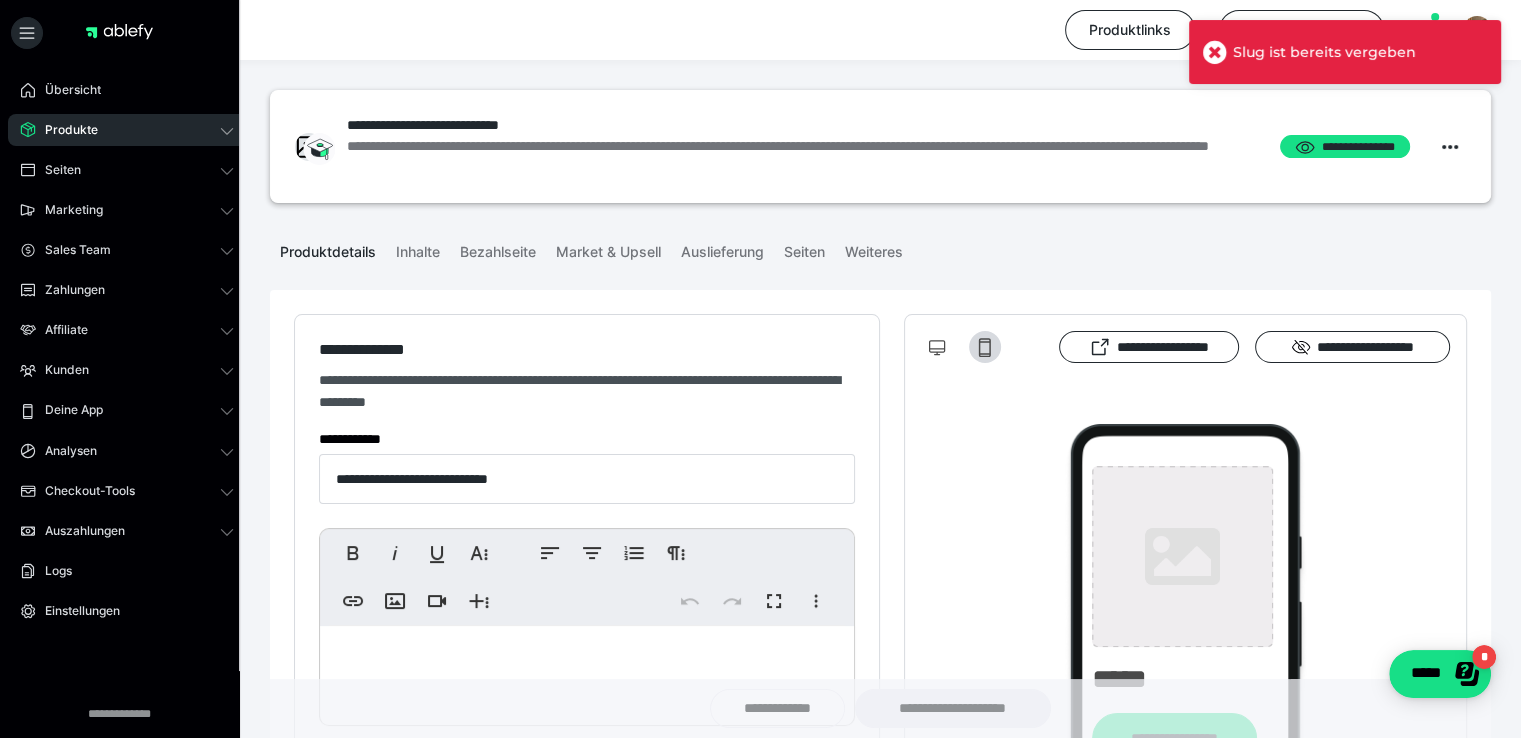 type on "**********" 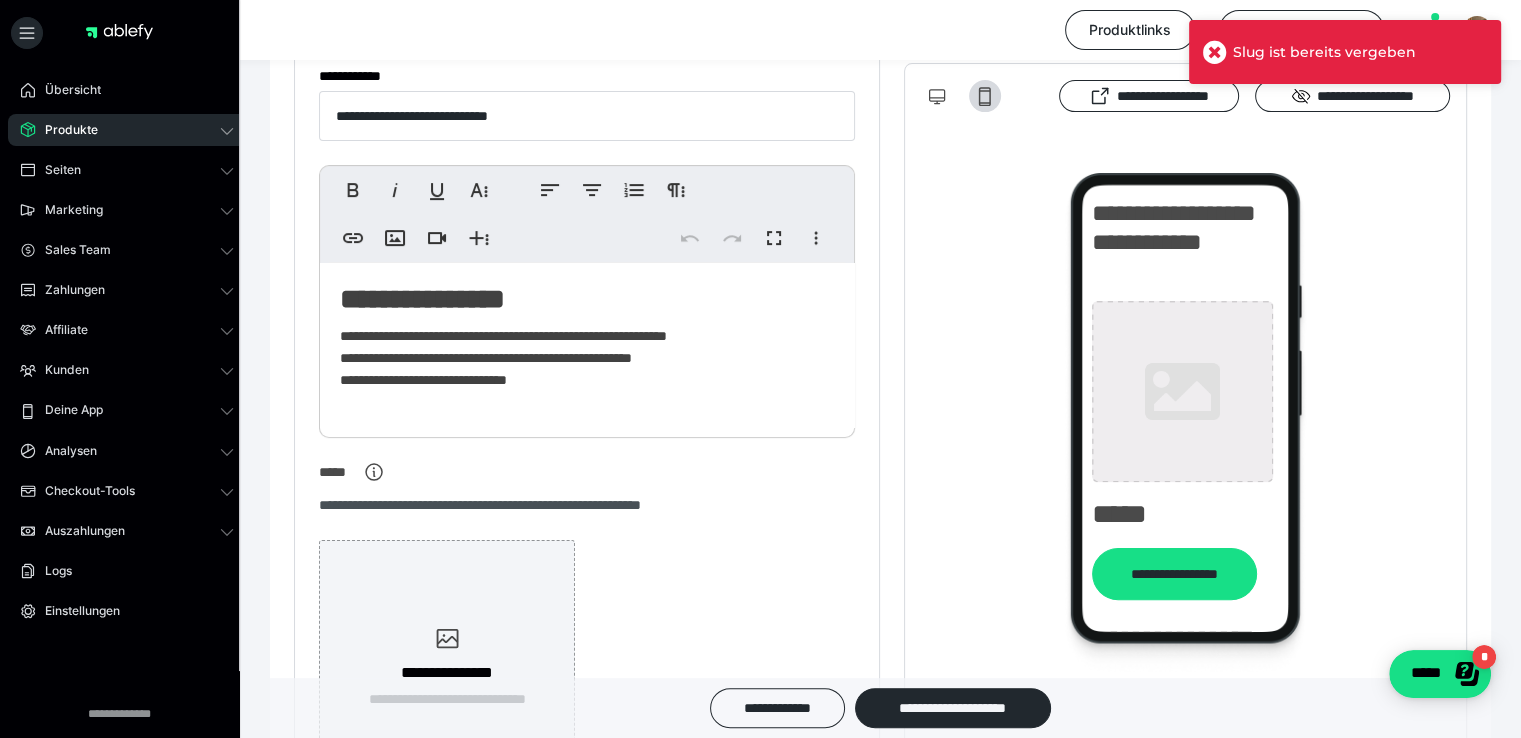 scroll, scrollTop: 366, scrollLeft: 0, axis: vertical 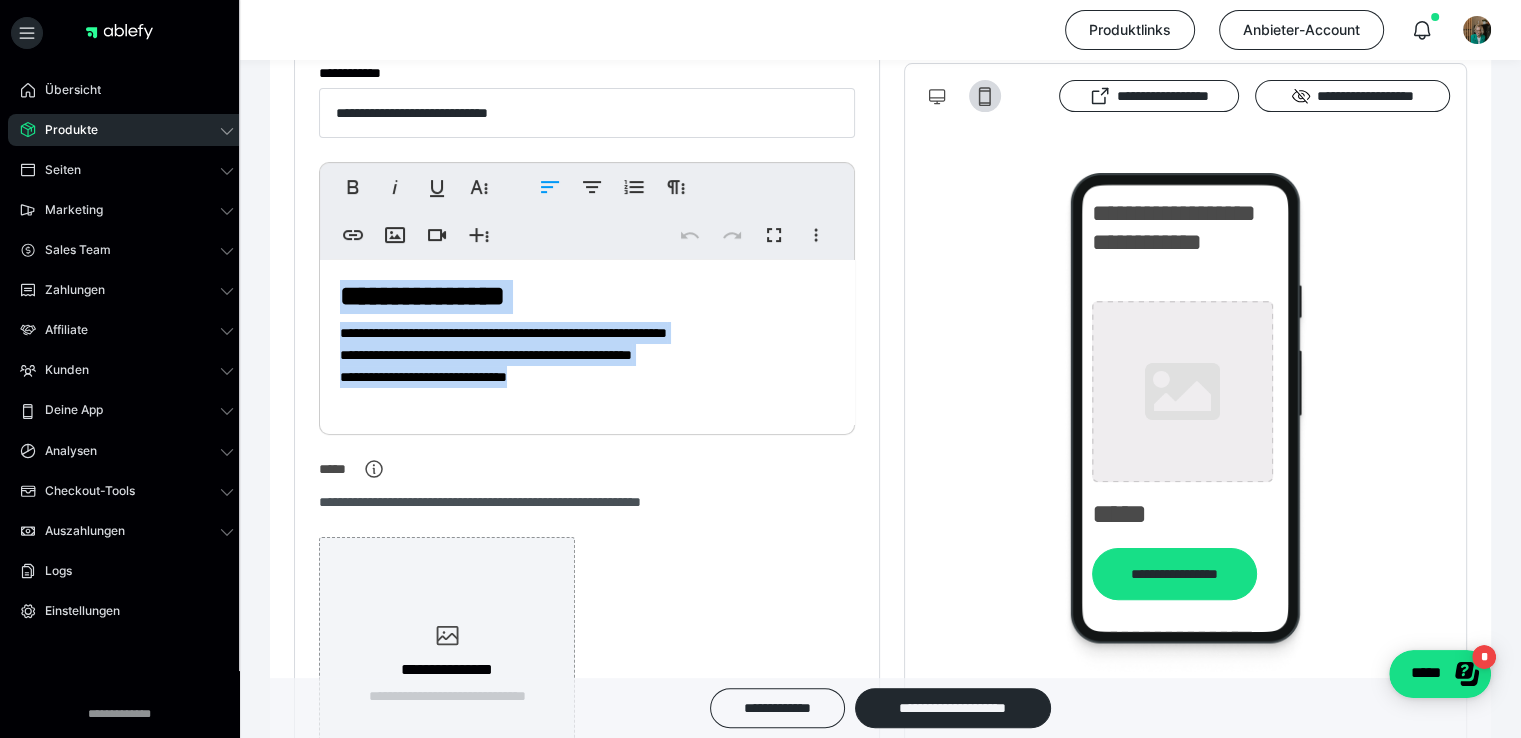 drag, startPoint x: 553, startPoint y: 380, endPoint x: 258, endPoint y: 269, distance: 315.19202 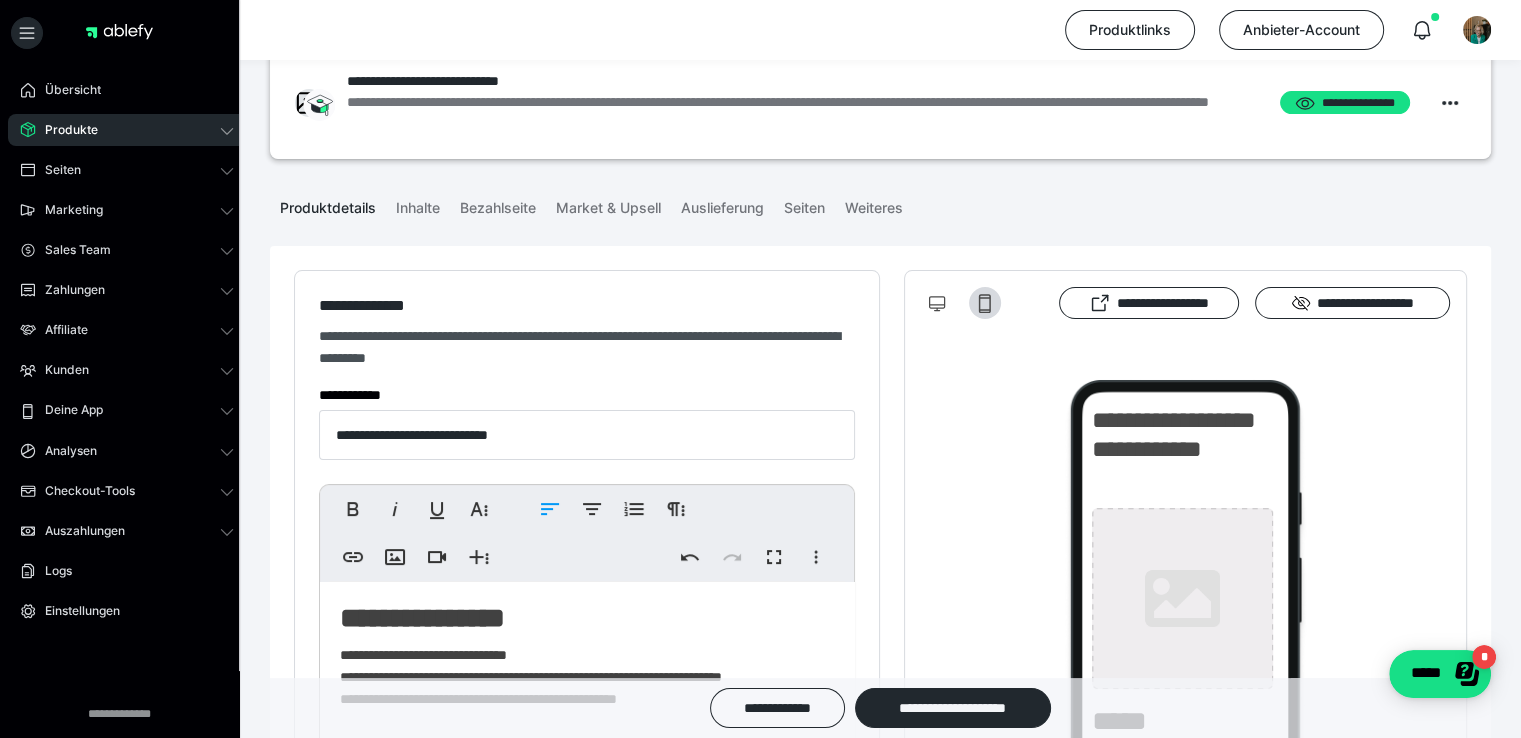 scroll, scrollTop: 213, scrollLeft: 0, axis: vertical 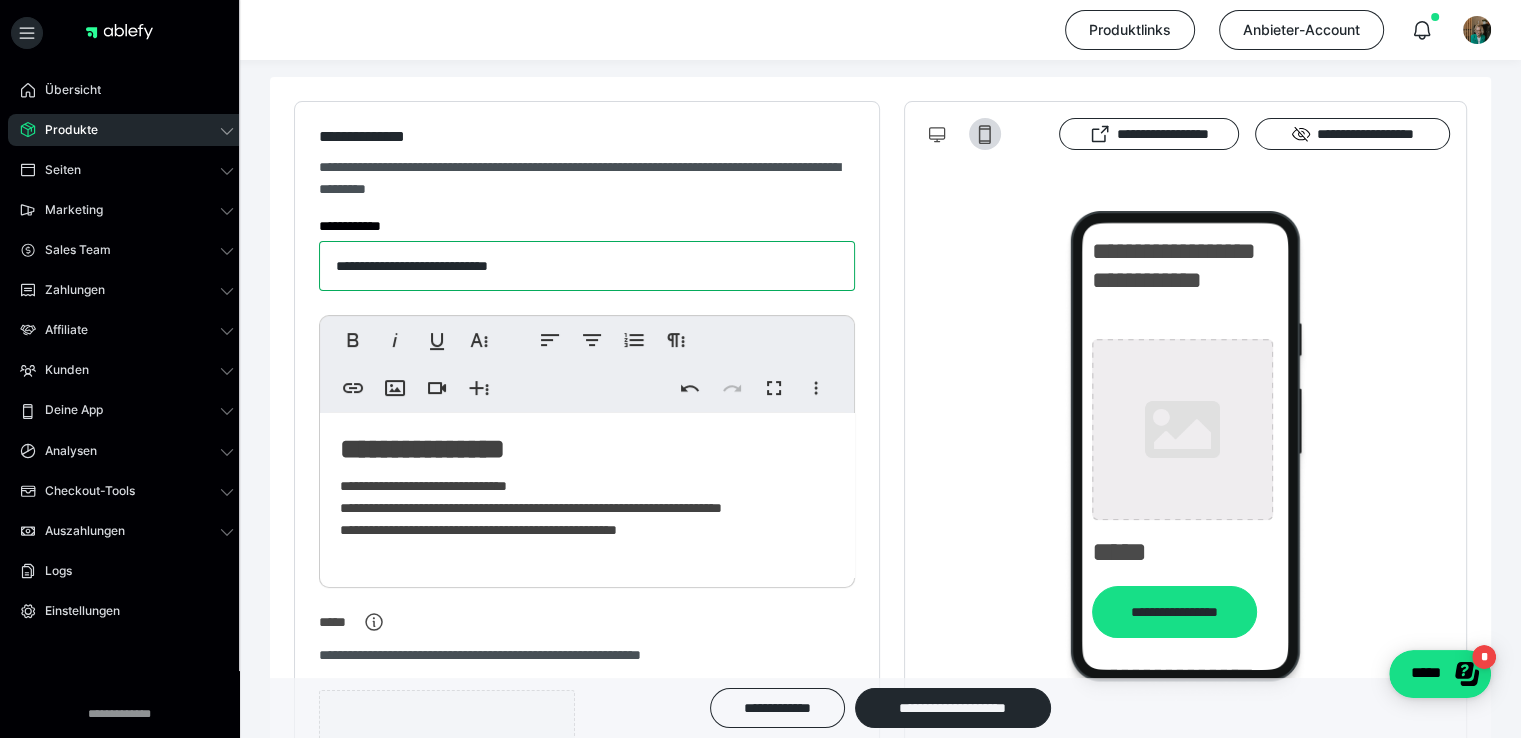 drag, startPoint x: 407, startPoint y: 260, endPoint x: 282, endPoint y: 114, distance: 192.20041 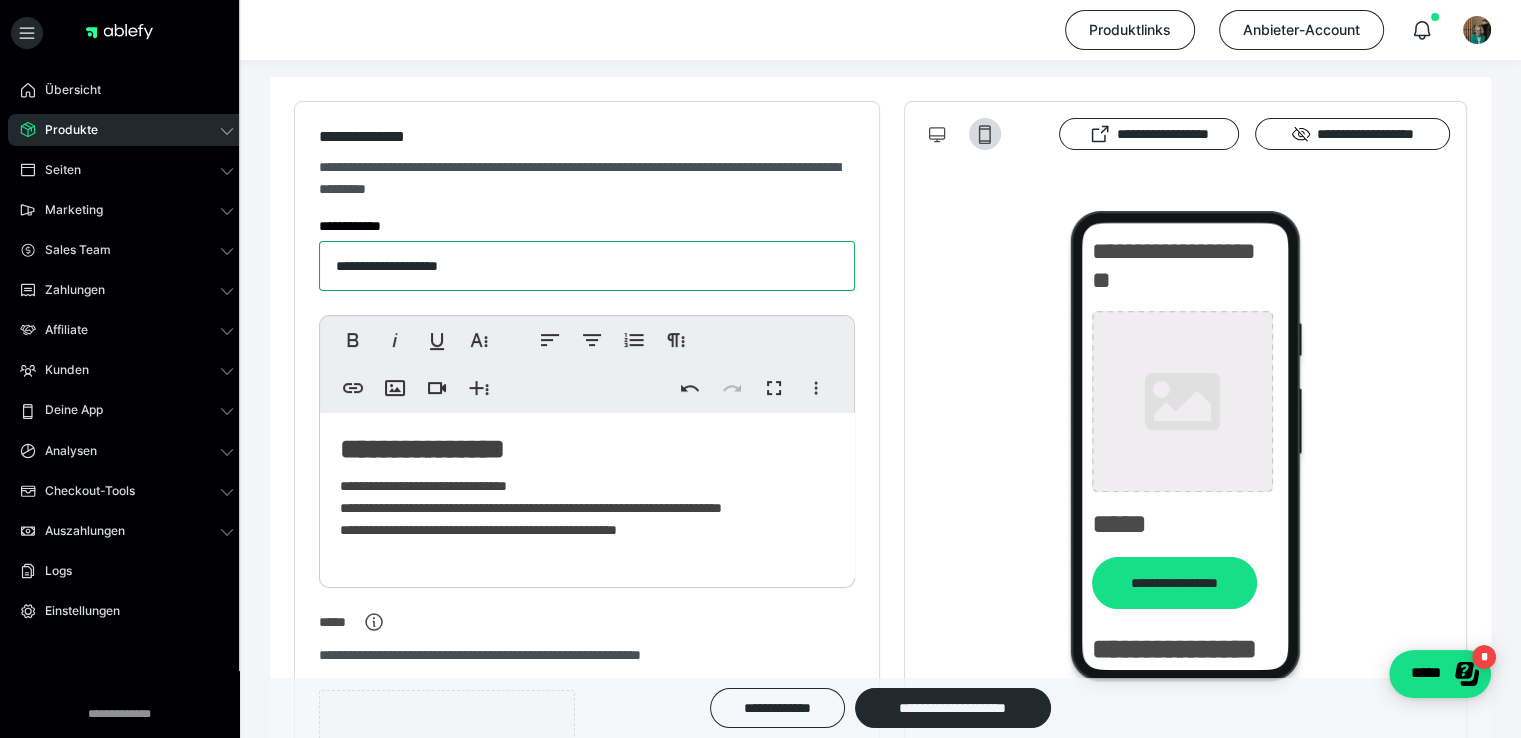 drag, startPoint x: 494, startPoint y: 263, endPoint x: 406, endPoint y: 258, distance: 88.14193 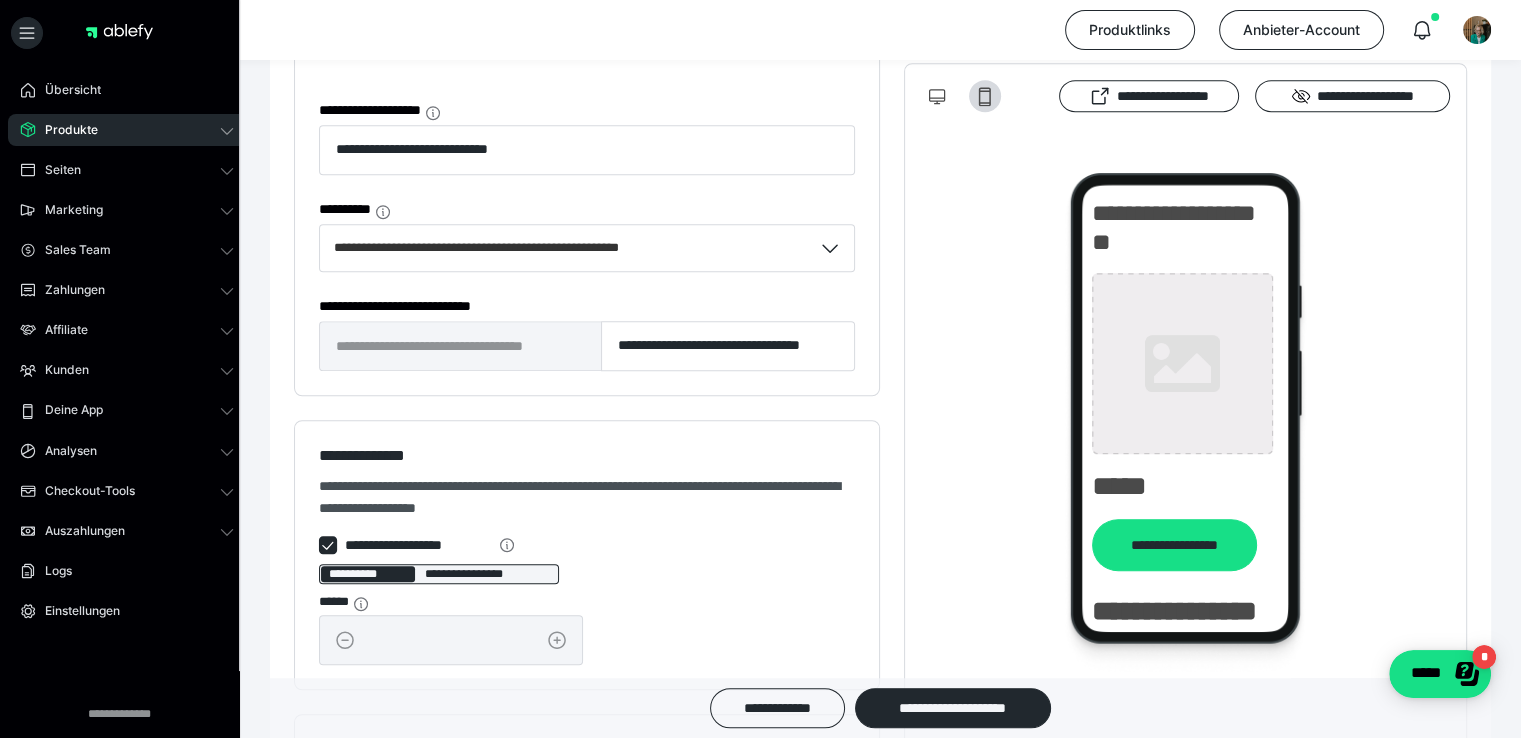 scroll, scrollTop: 1297, scrollLeft: 0, axis: vertical 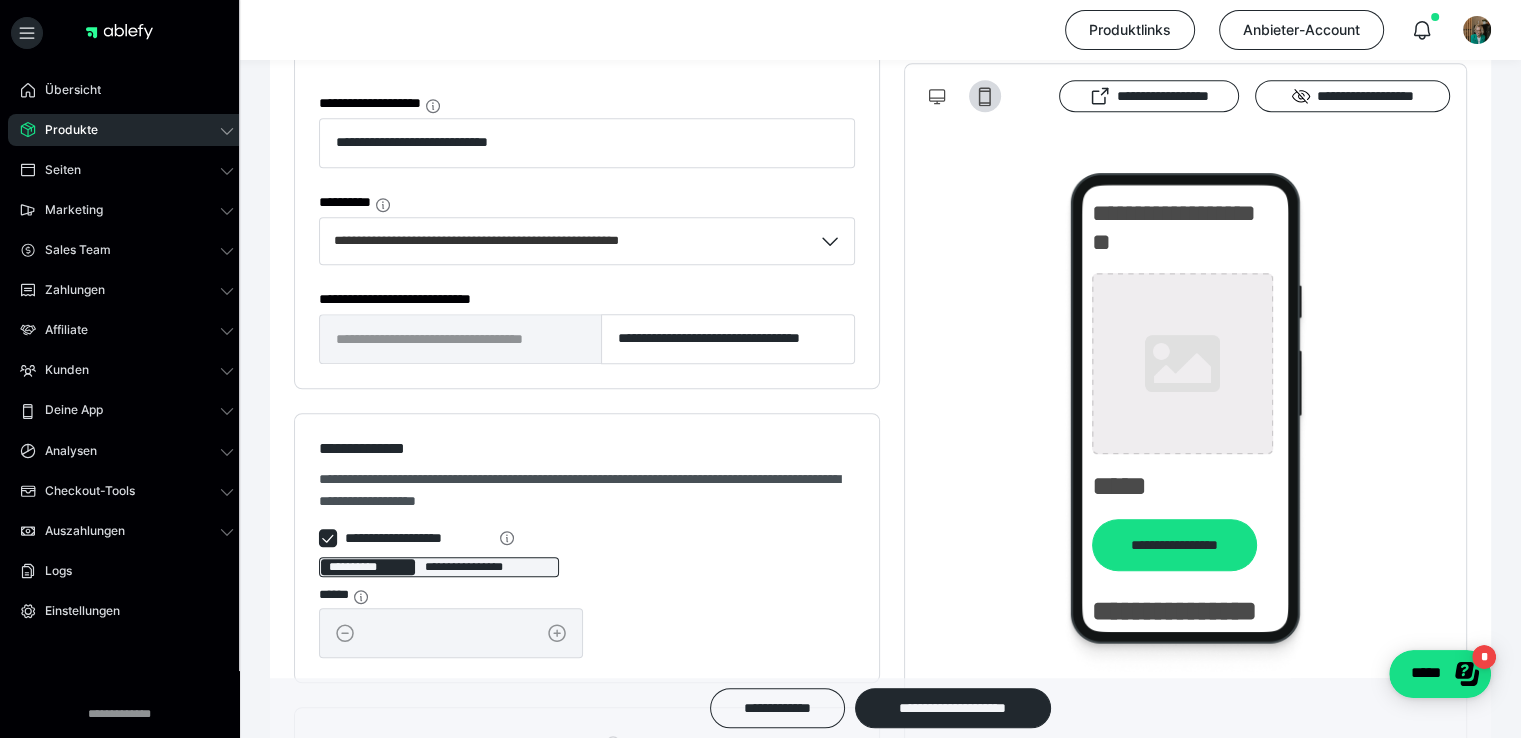 type on "**********" 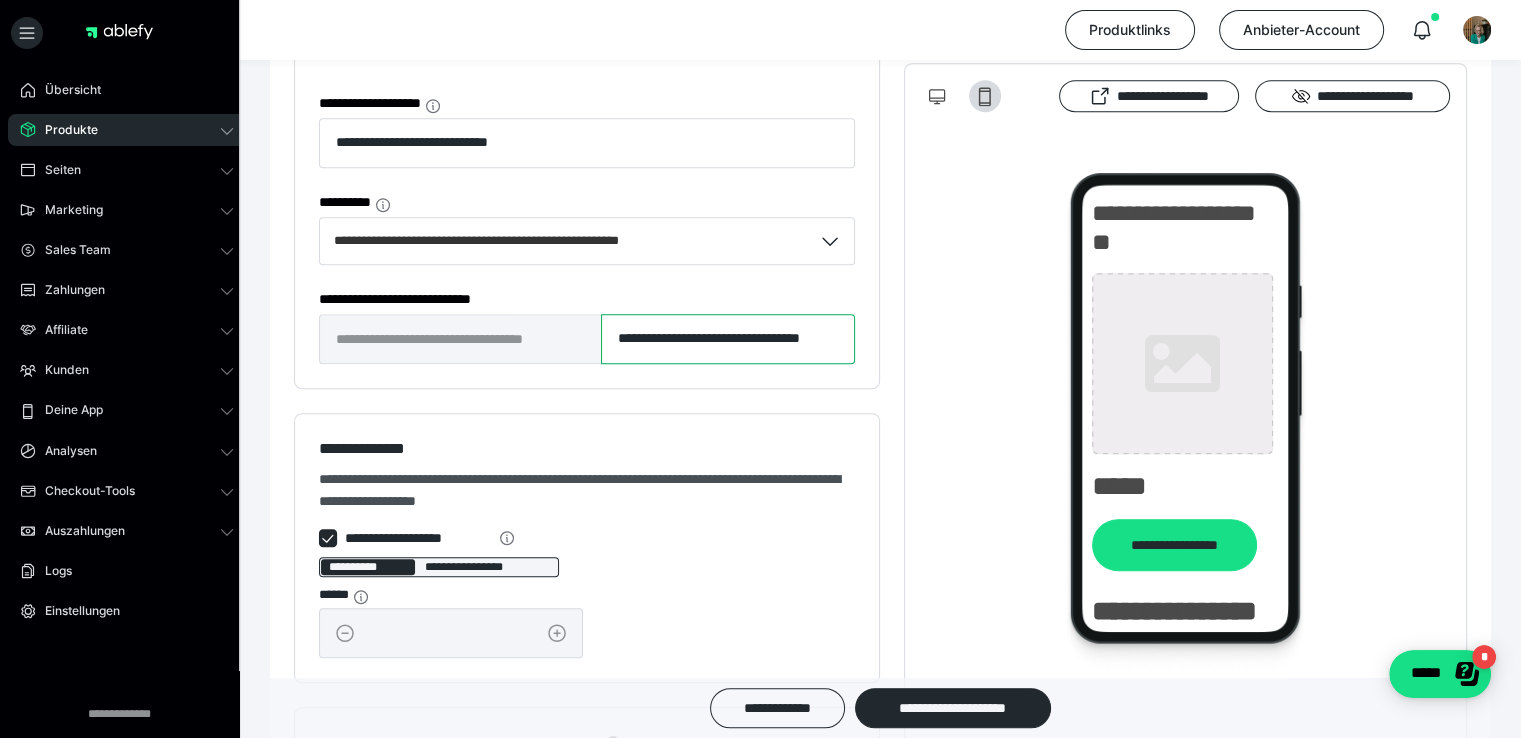 drag, startPoint x: 689, startPoint y: 329, endPoint x: 517, endPoint y: 340, distance: 172.35138 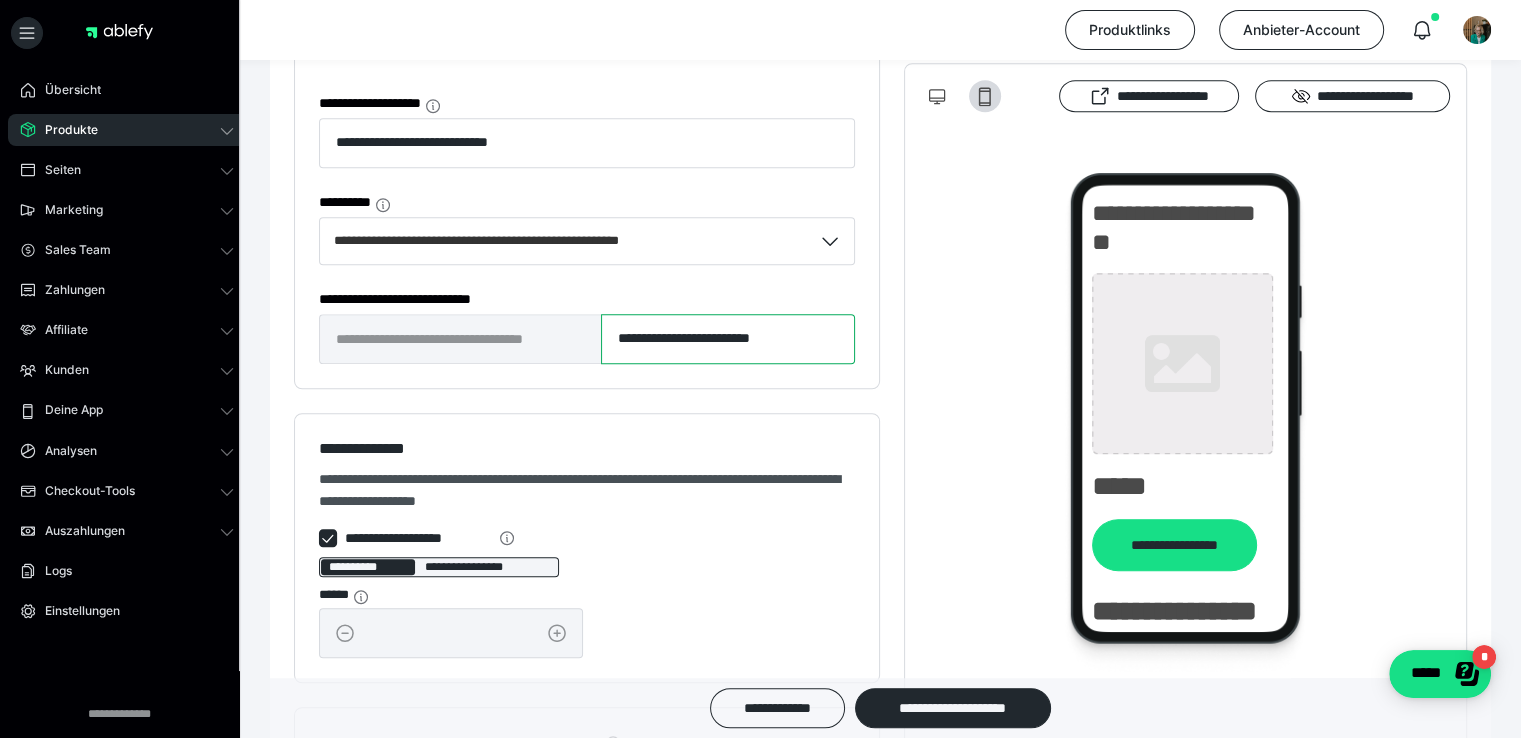 drag, startPoint x: 836, startPoint y: 334, endPoint x: 667, endPoint y: 329, distance: 169.07394 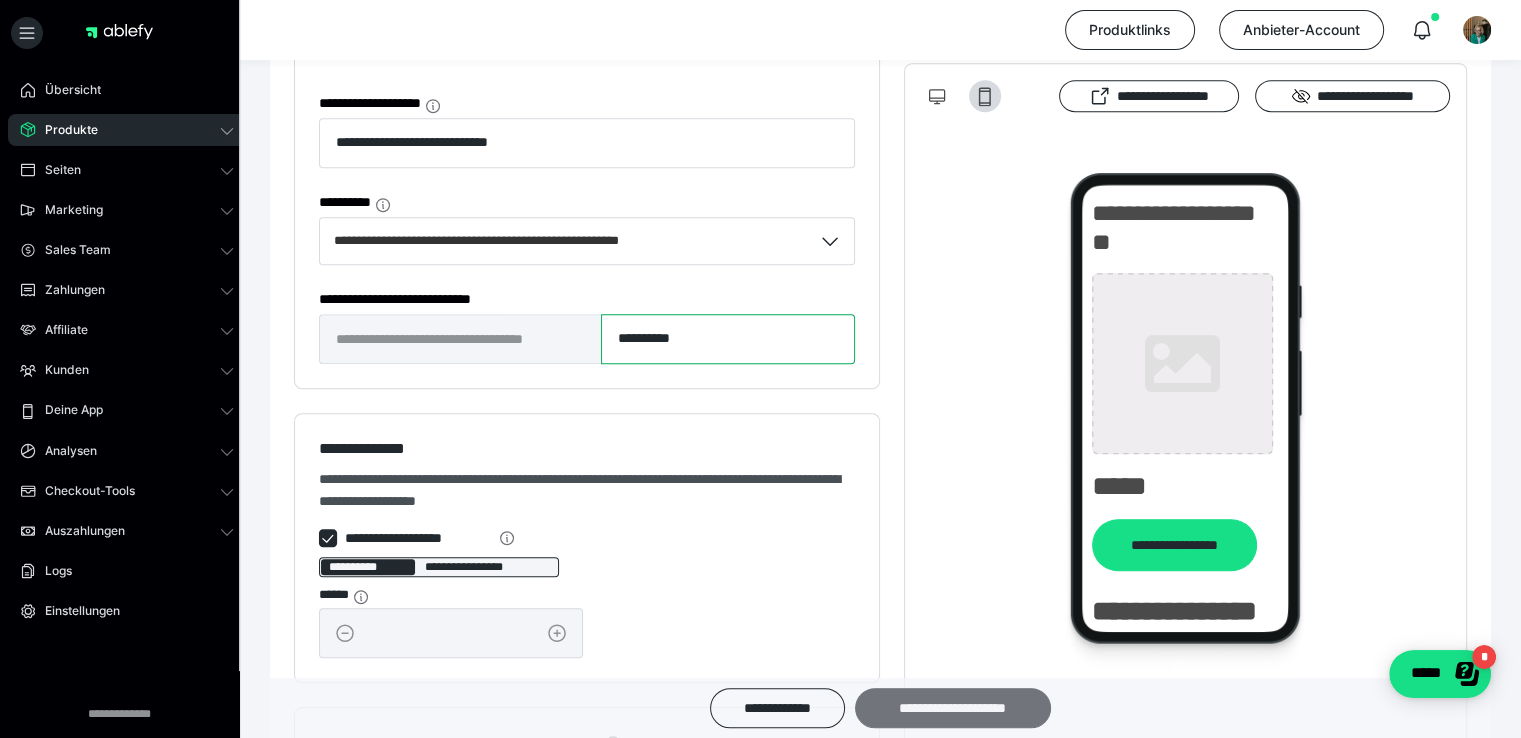 type on "**********" 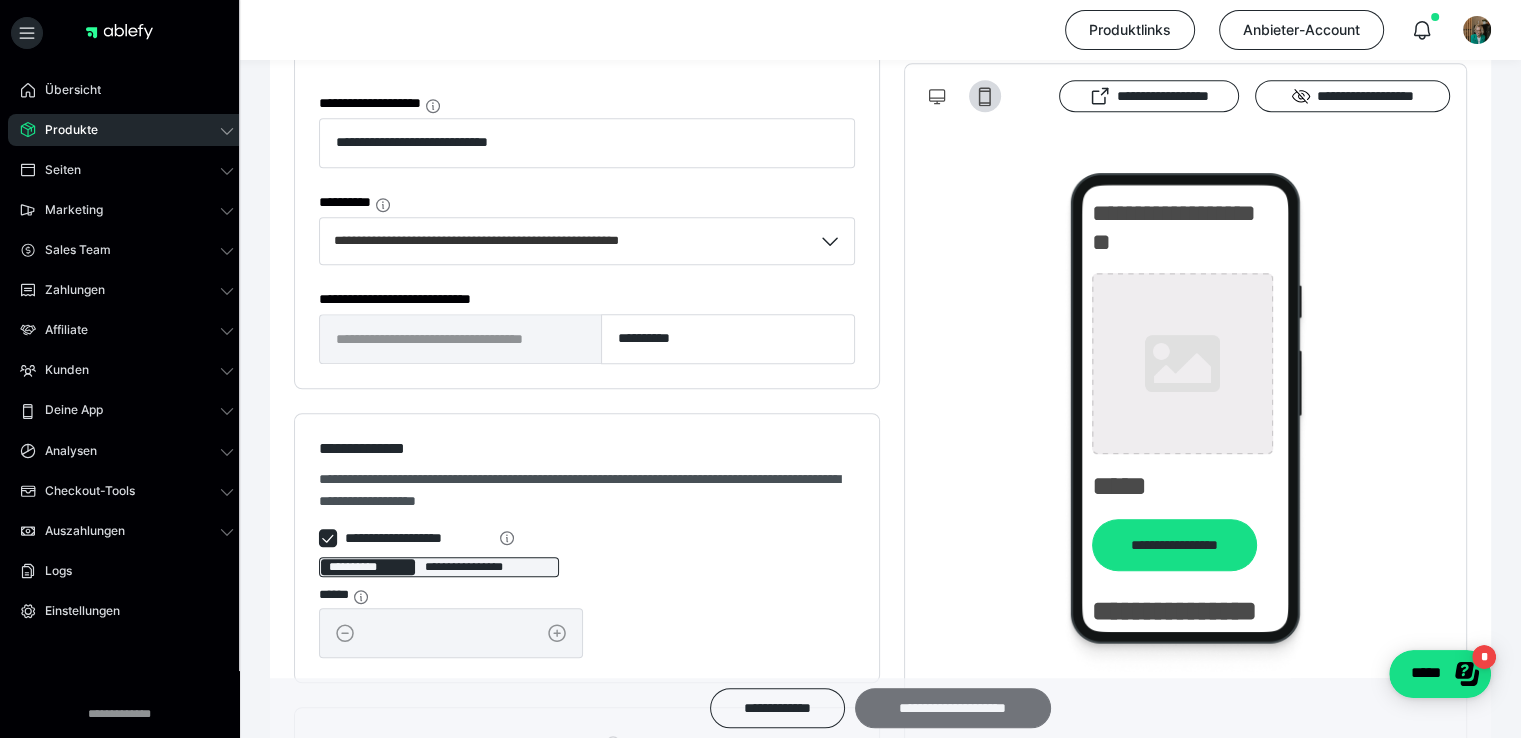 click on "**********" at bounding box center [953, 708] 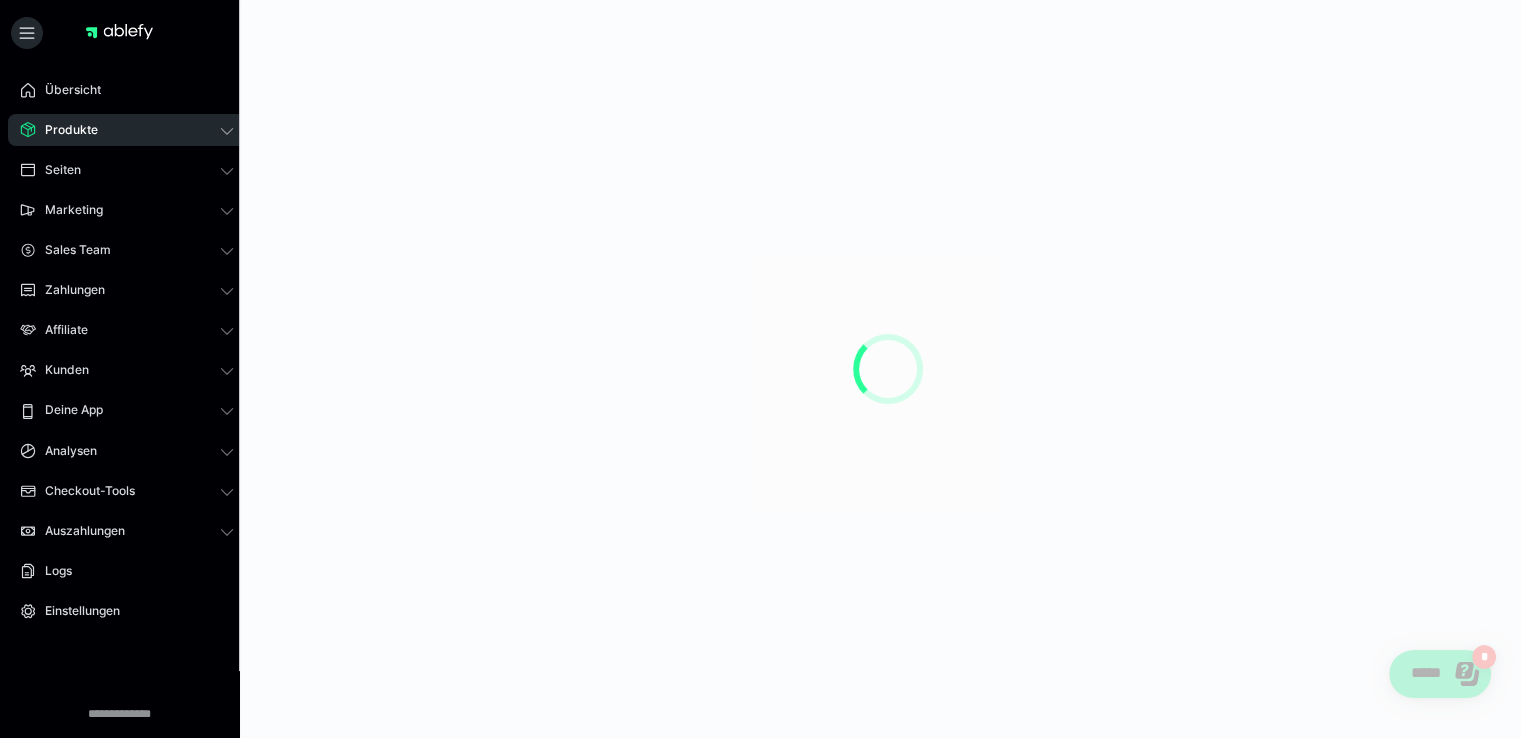 scroll, scrollTop: 0, scrollLeft: 0, axis: both 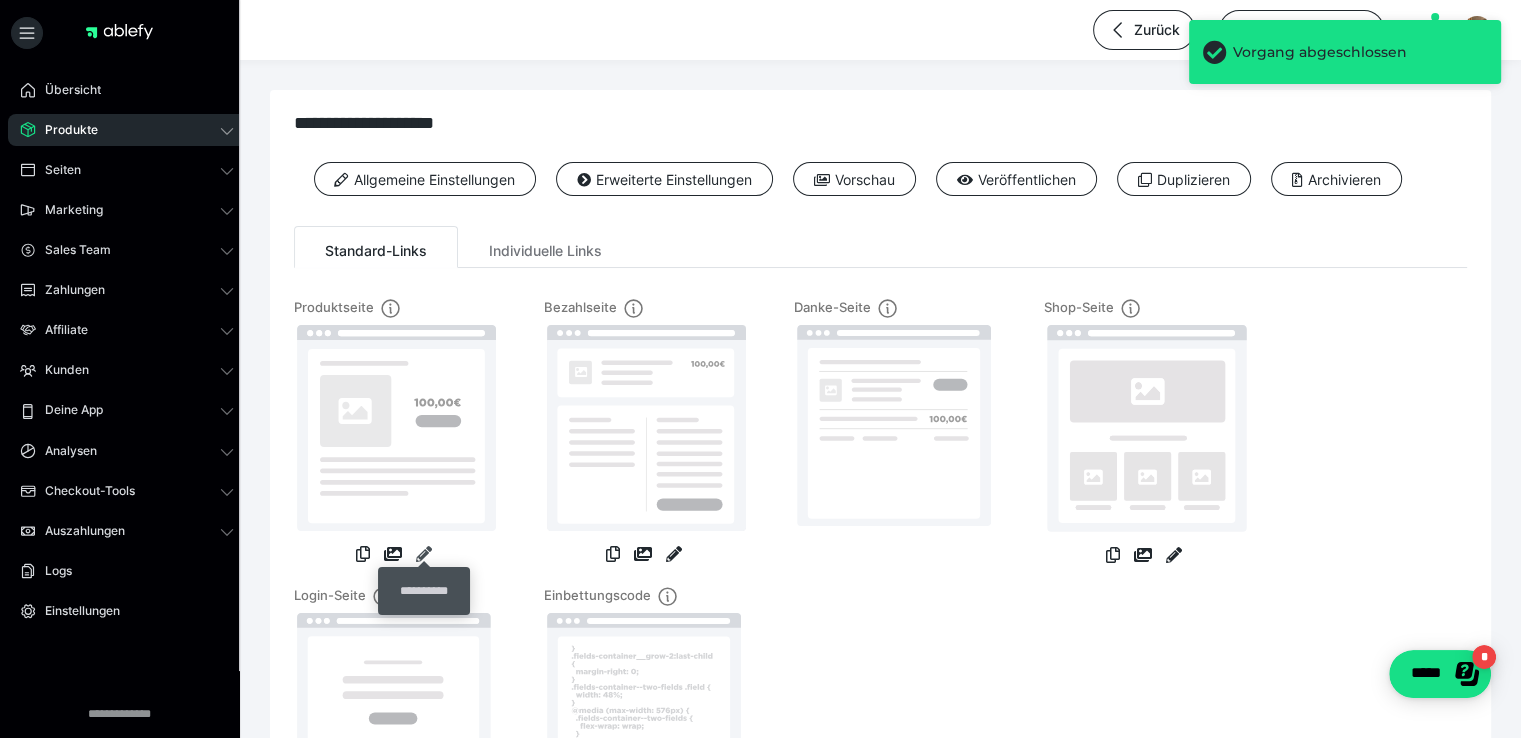 click at bounding box center [424, 554] 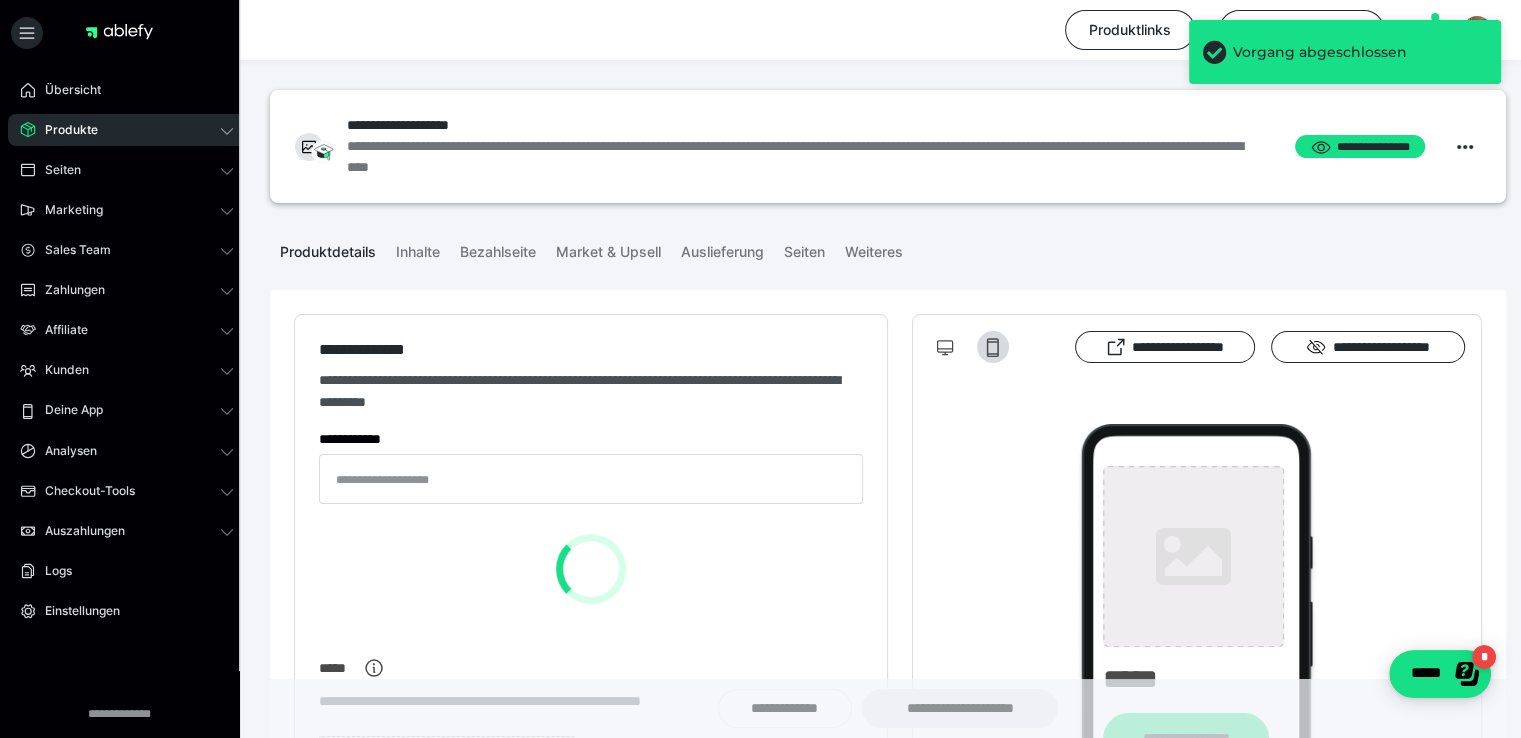 type on "**********" 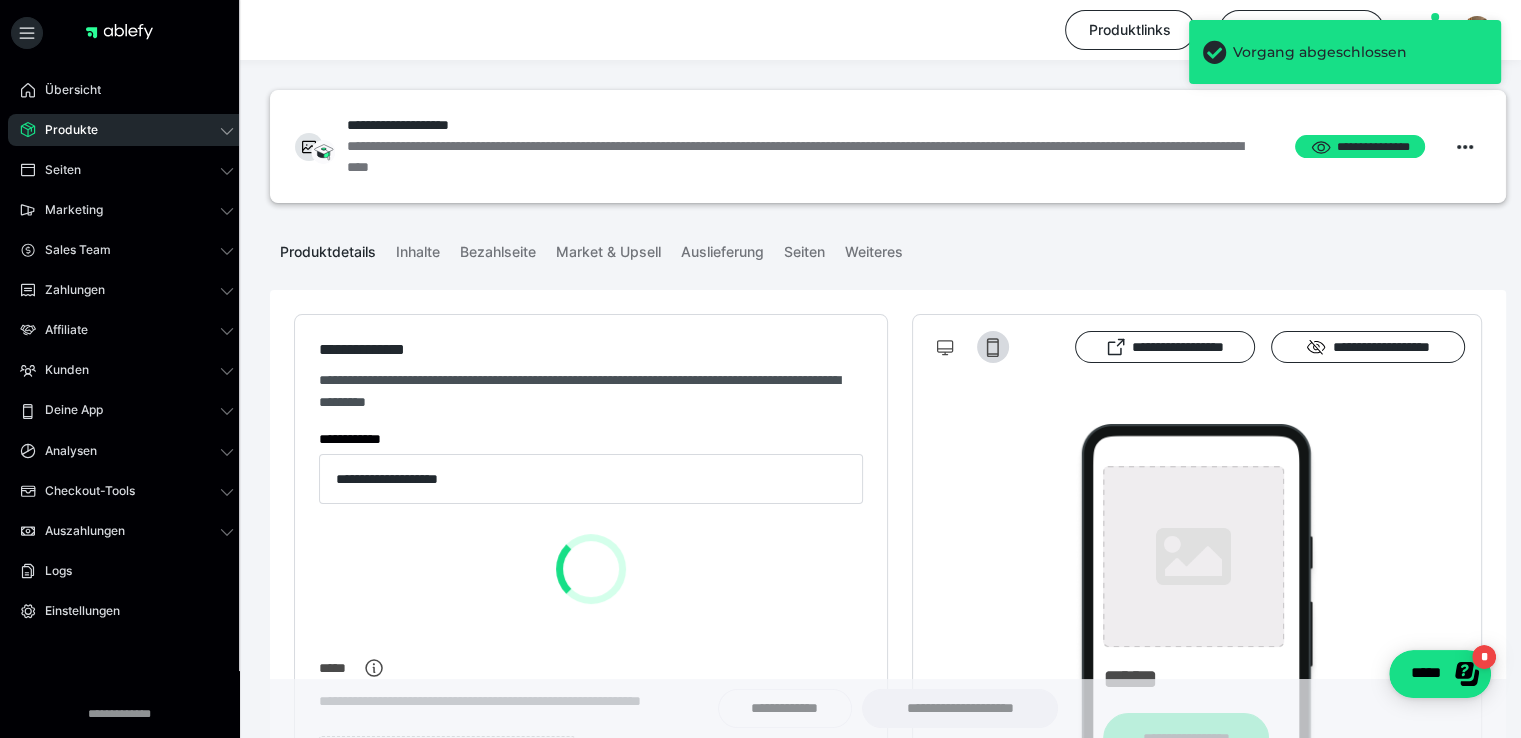 type on "**********" 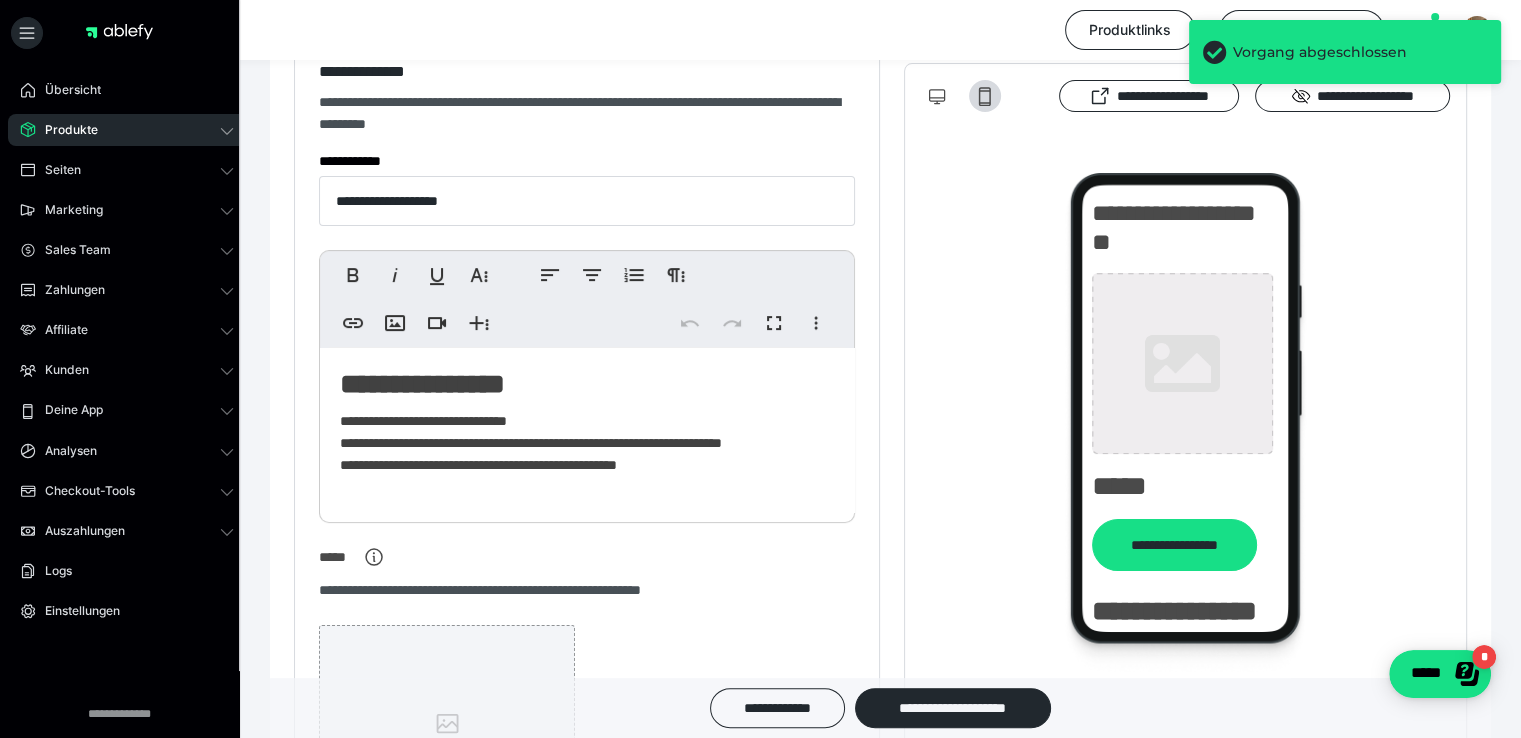 scroll, scrollTop: 292, scrollLeft: 0, axis: vertical 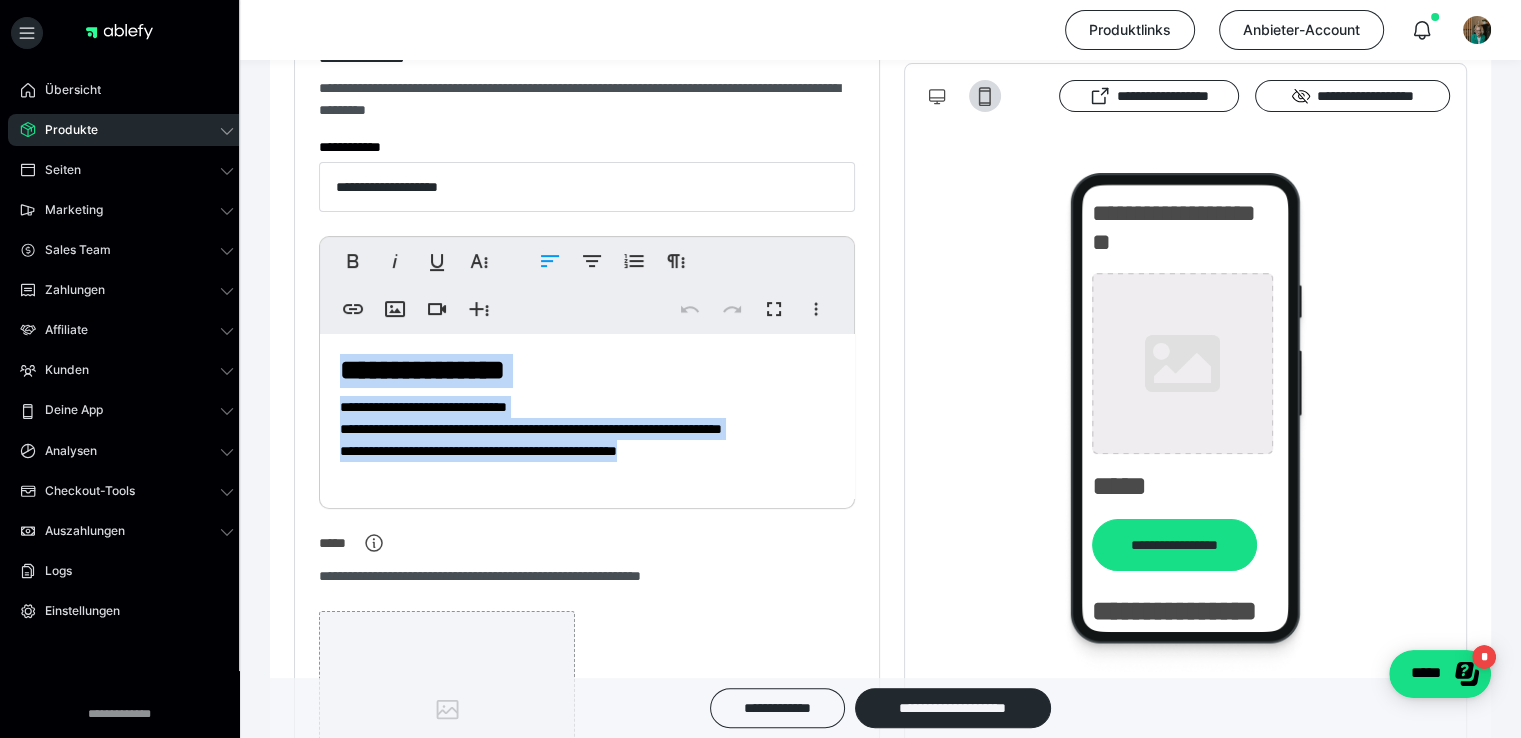 drag, startPoint x: 723, startPoint y: 467, endPoint x: 273, endPoint y: 351, distance: 464.71066 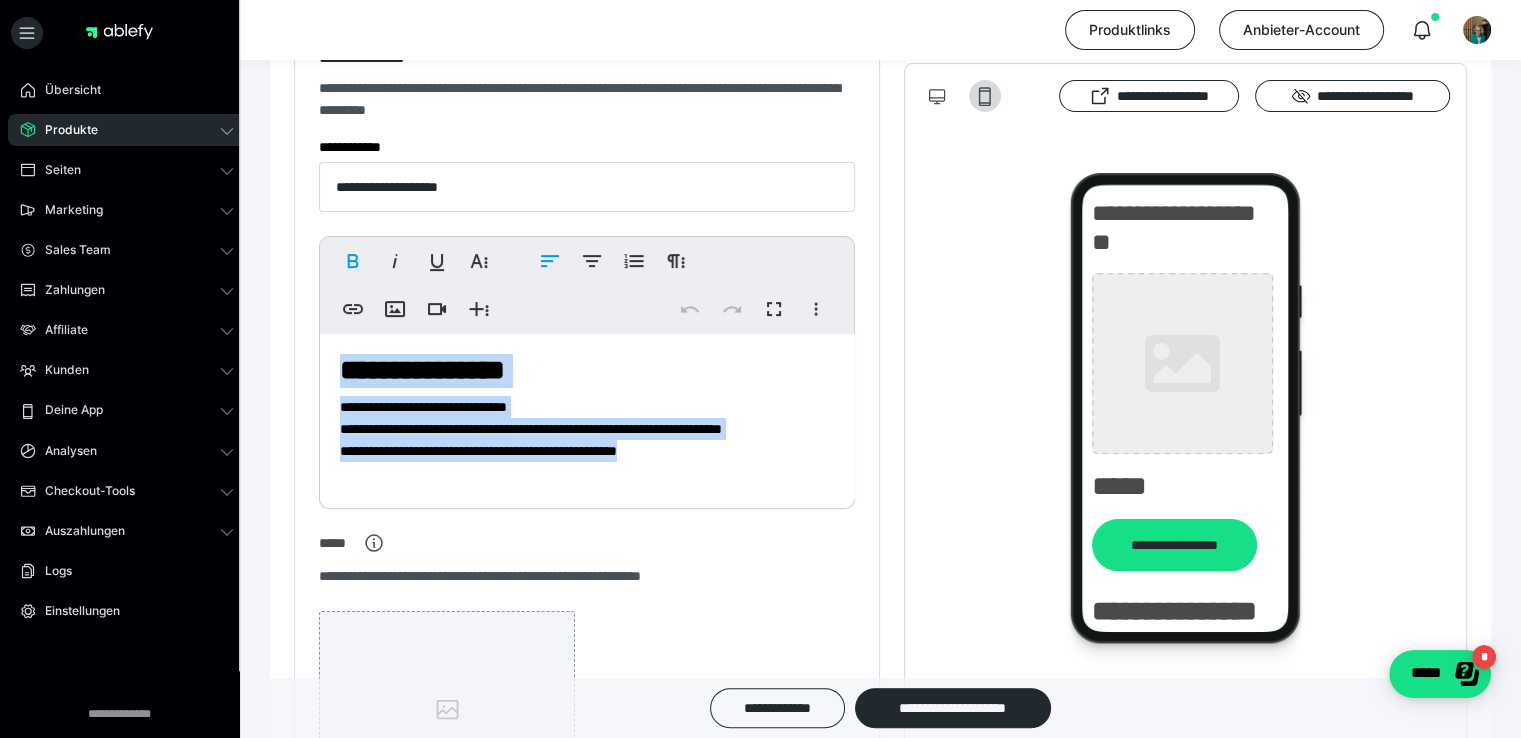 copy on "**********" 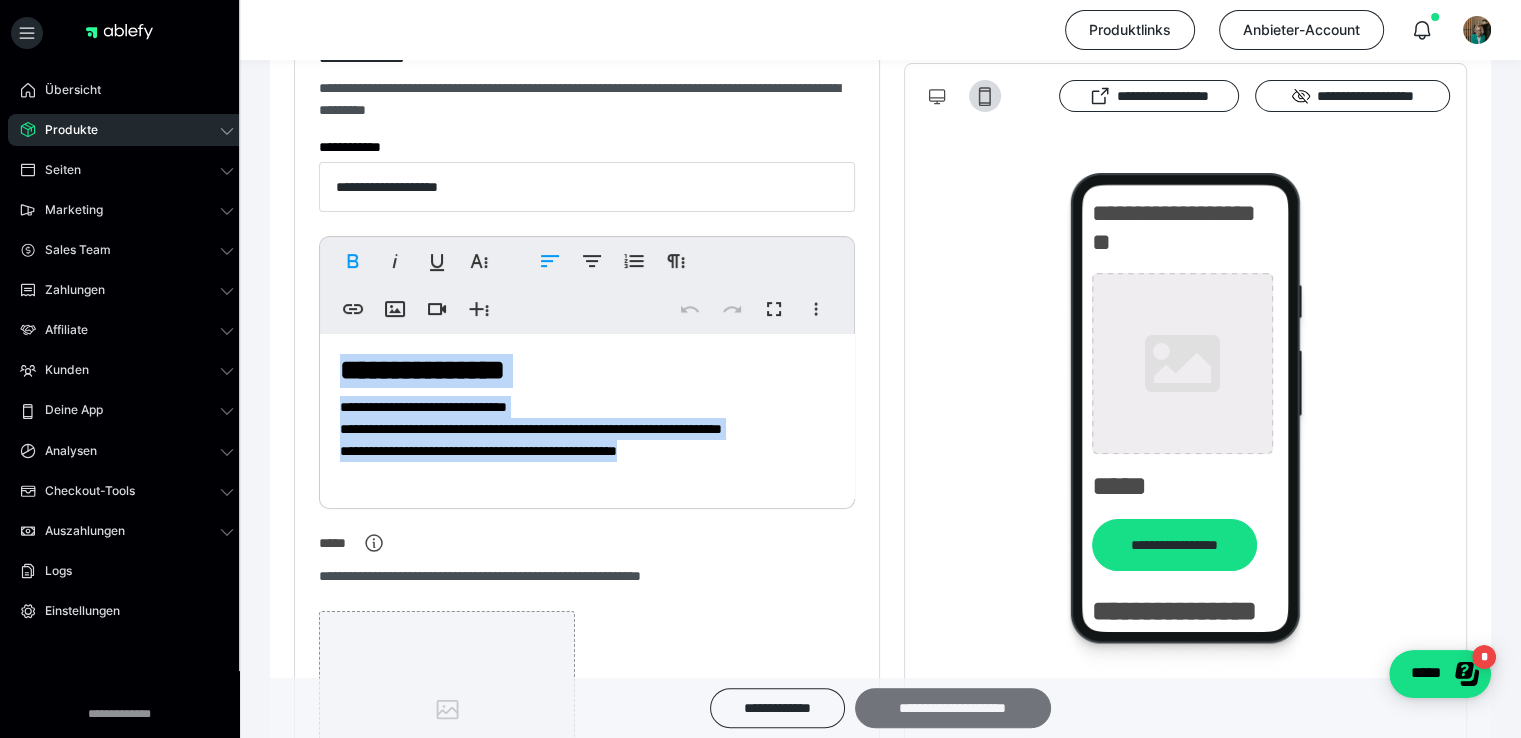 click on "**********" at bounding box center (953, 708) 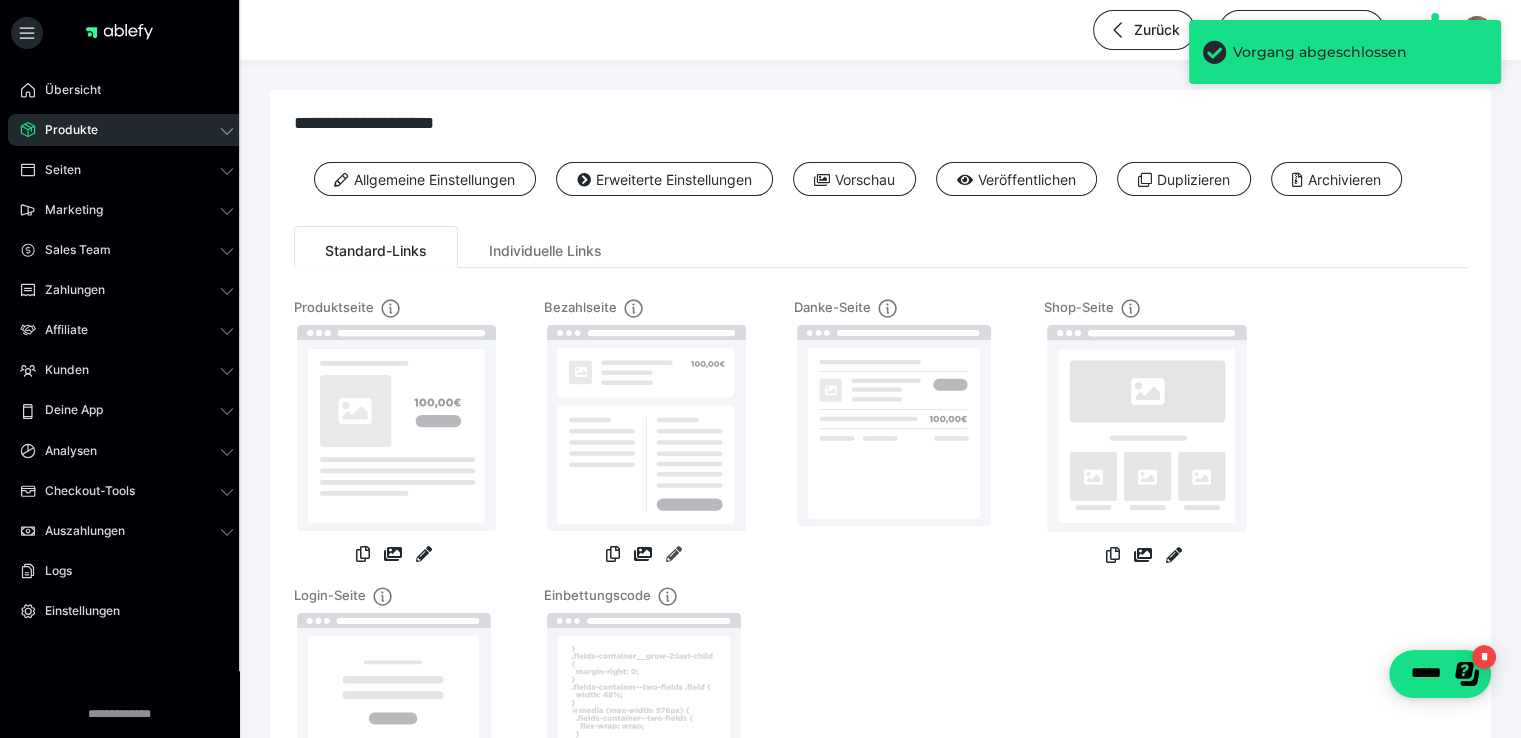 click at bounding box center (674, 554) 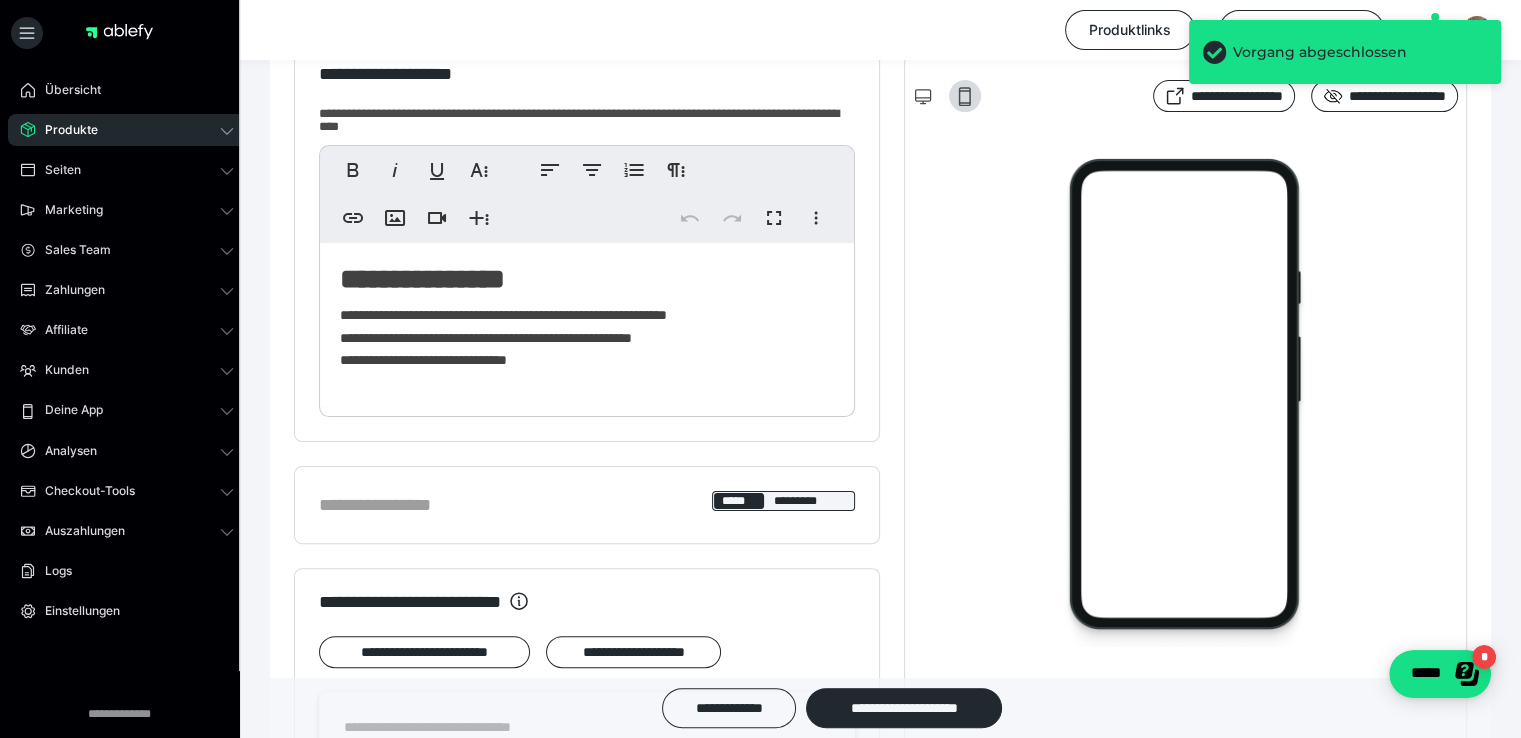 scroll, scrollTop: 540, scrollLeft: 0, axis: vertical 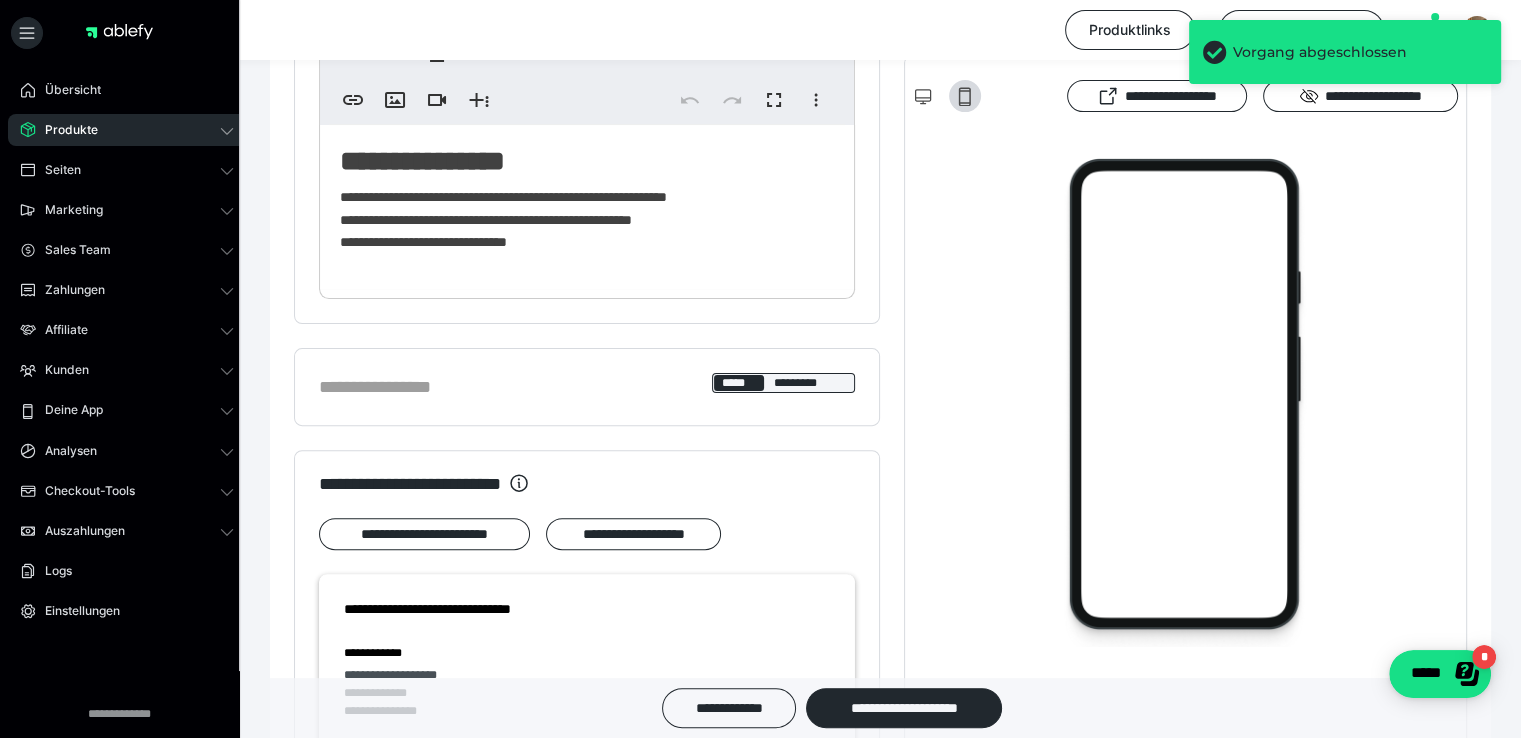 click on "**********" at bounding box center (587, 162) 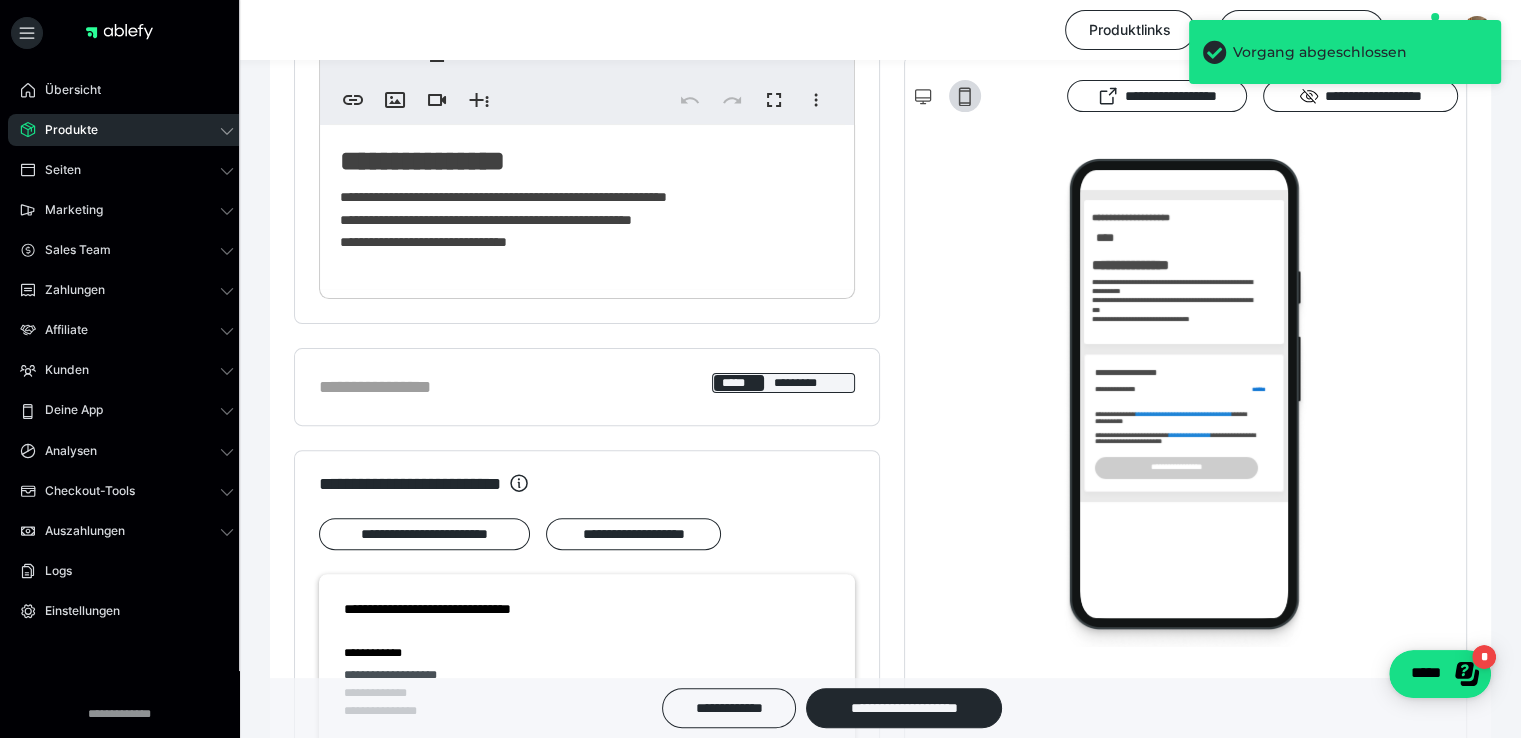 scroll, scrollTop: 0, scrollLeft: 0, axis: both 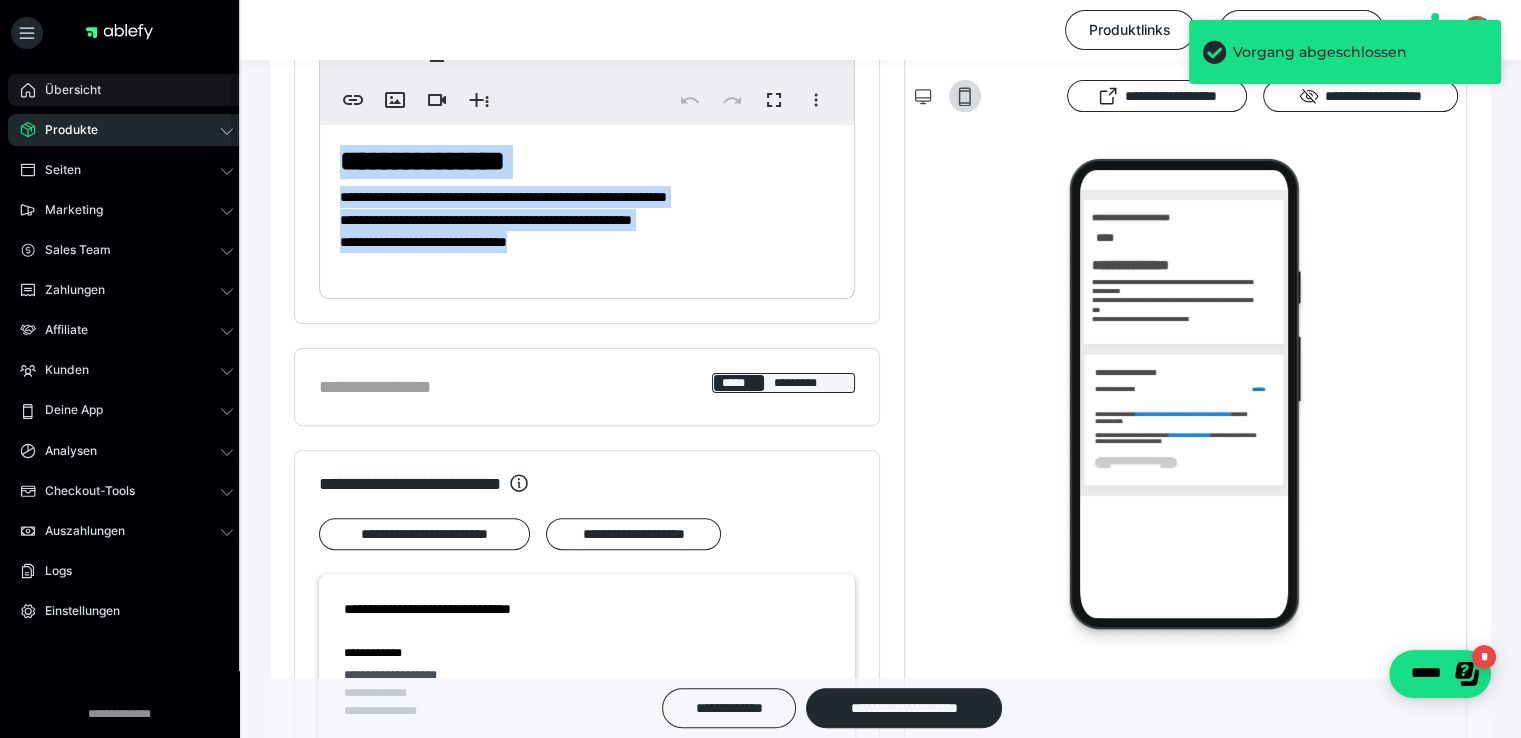 drag, startPoint x: 575, startPoint y: 251, endPoint x: 221, endPoint y: 96, distance: 386.44662 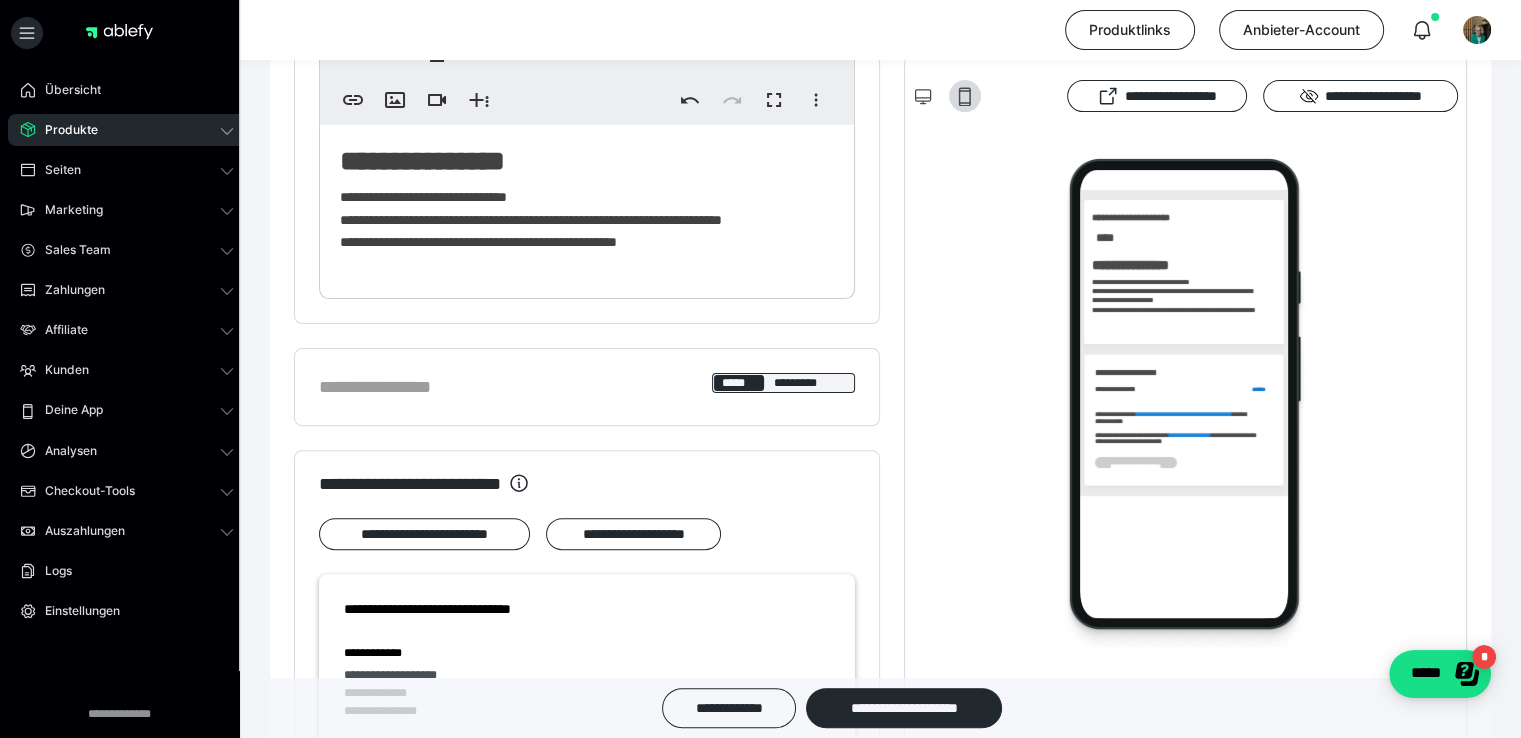 scroll, scrollTop: 0, scrollLeft: 0, axis: both 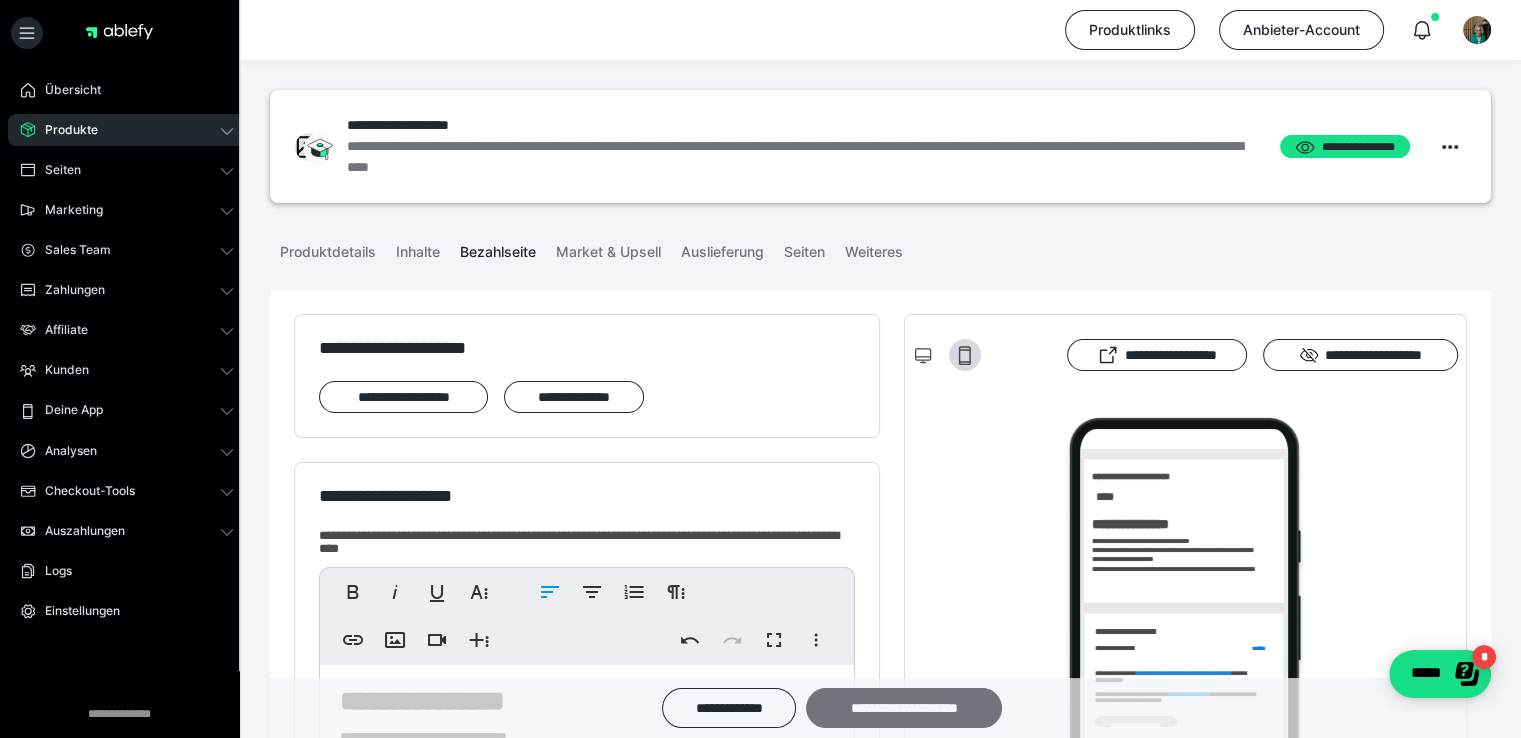 click on "**********" at bounding box center (904, 708) 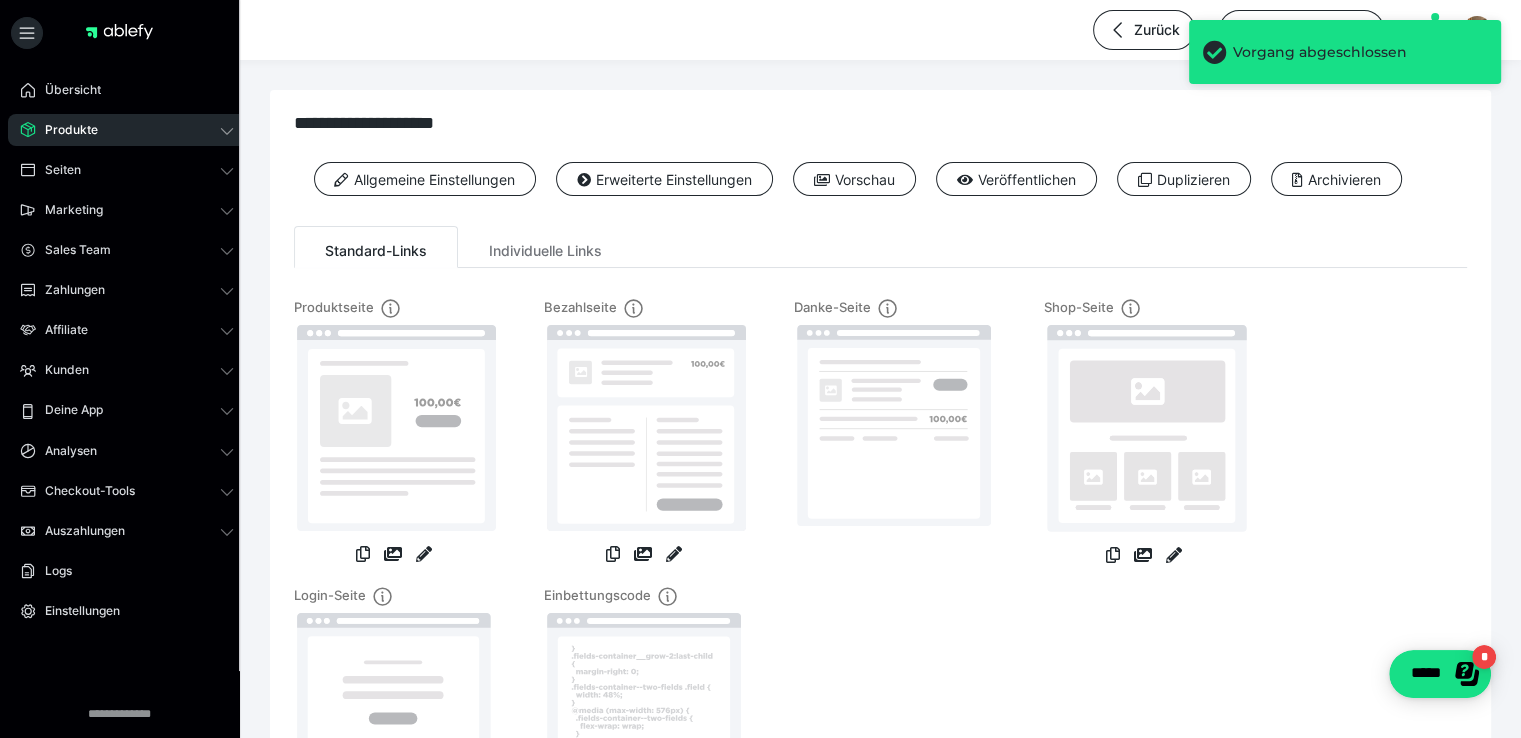 click on "Produkte" at bounding box center (64, 130) 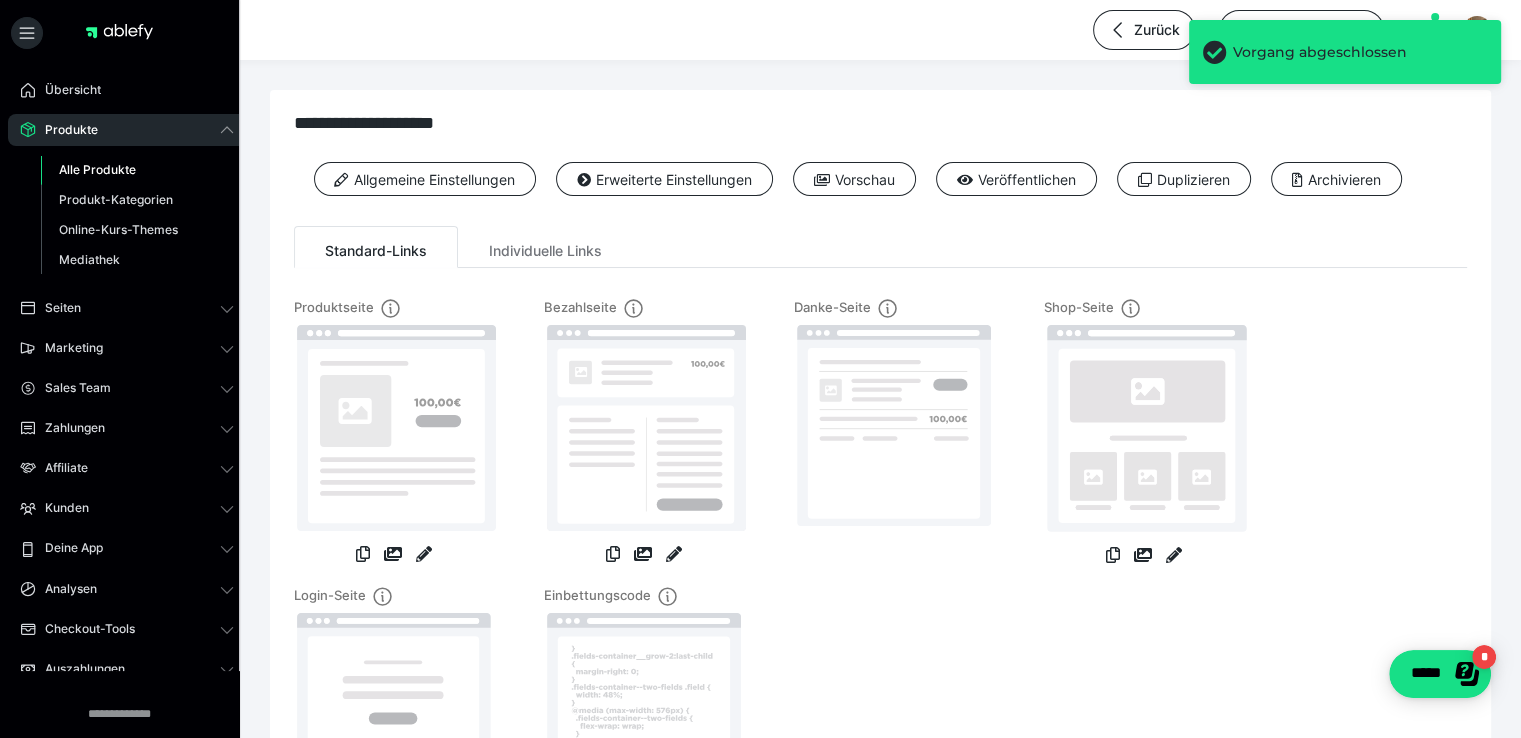 click on "Alle Produkte" at bounding box center (97, 169) 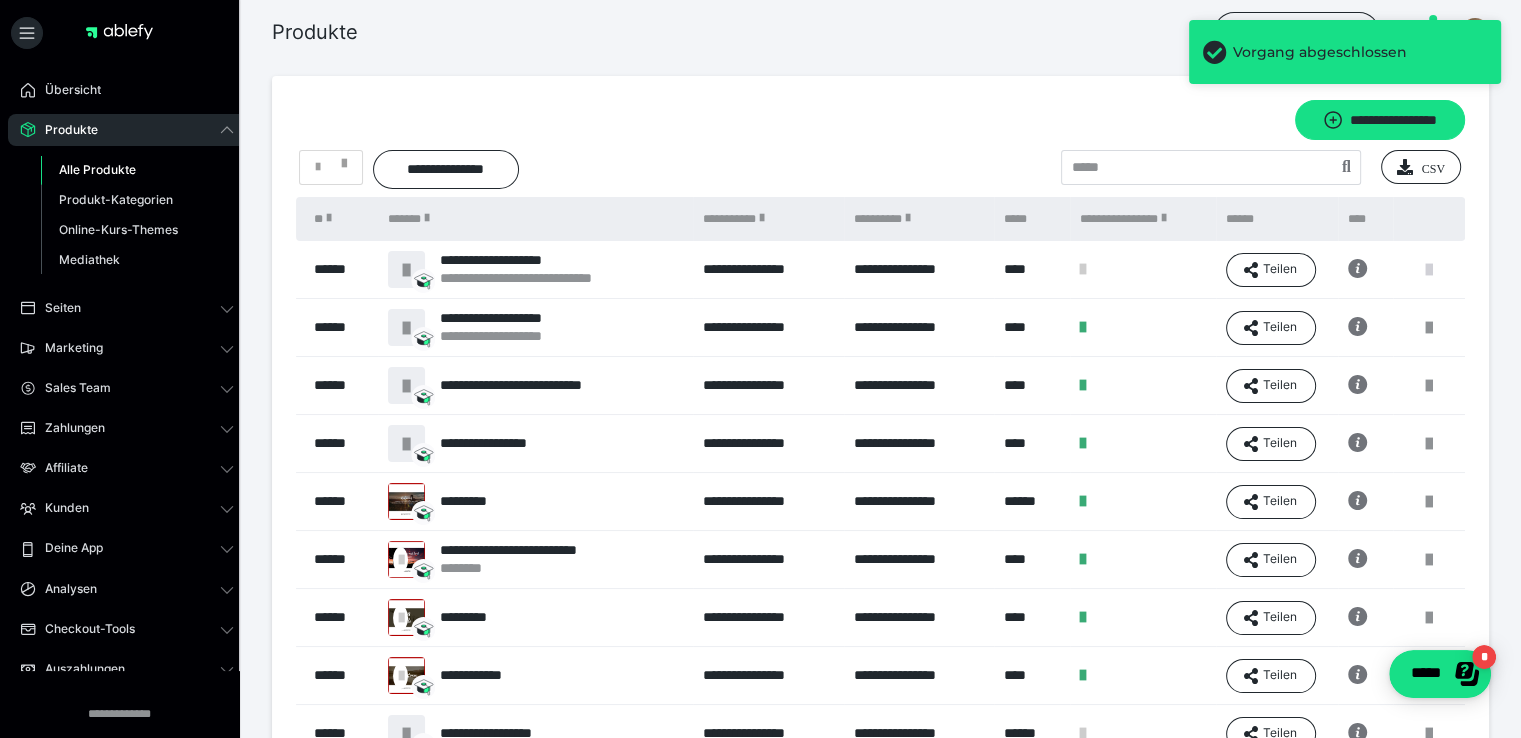 click at bounding box center (1429, 270) 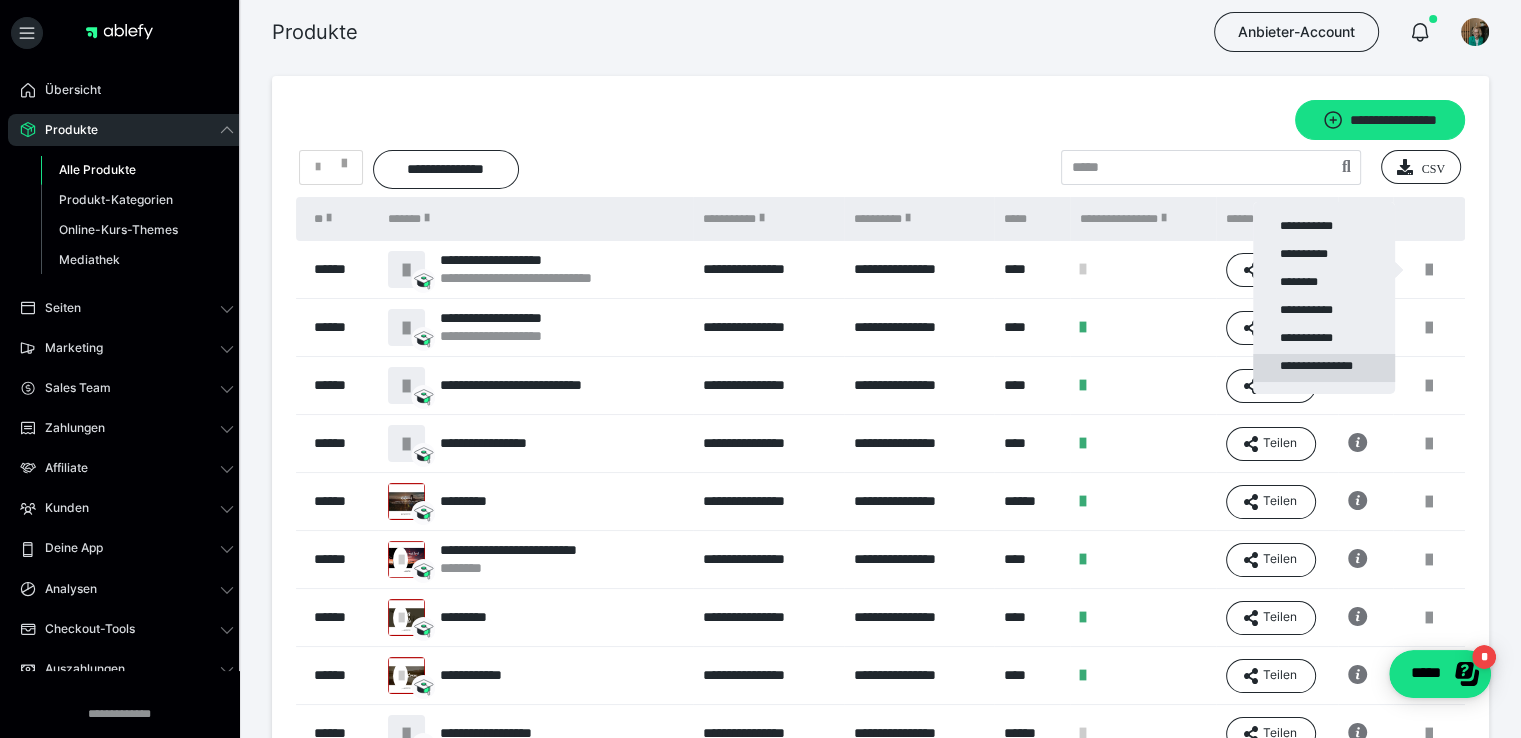 click on "**********" at bounding box center (1324, 368) 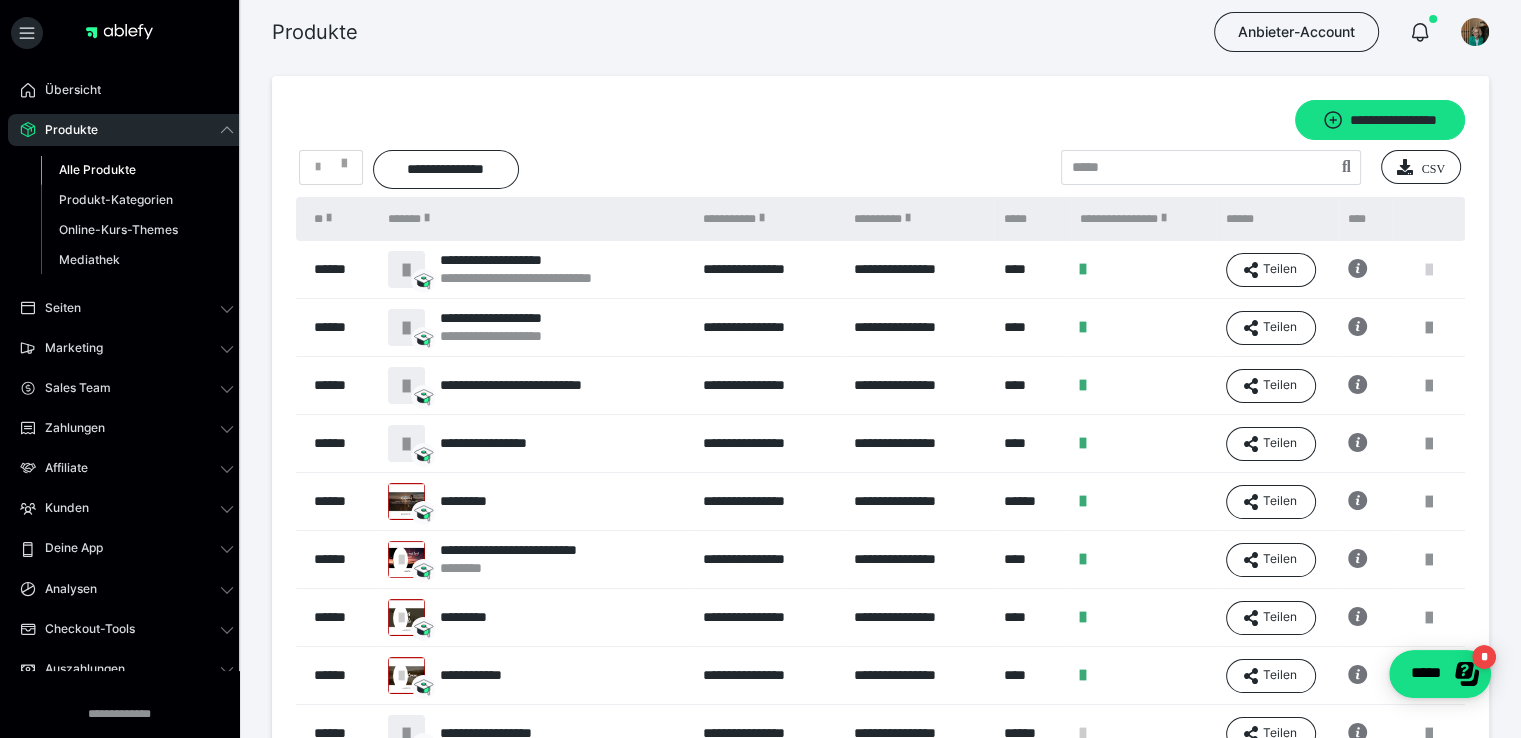 click at bounding box center (1429, 270) 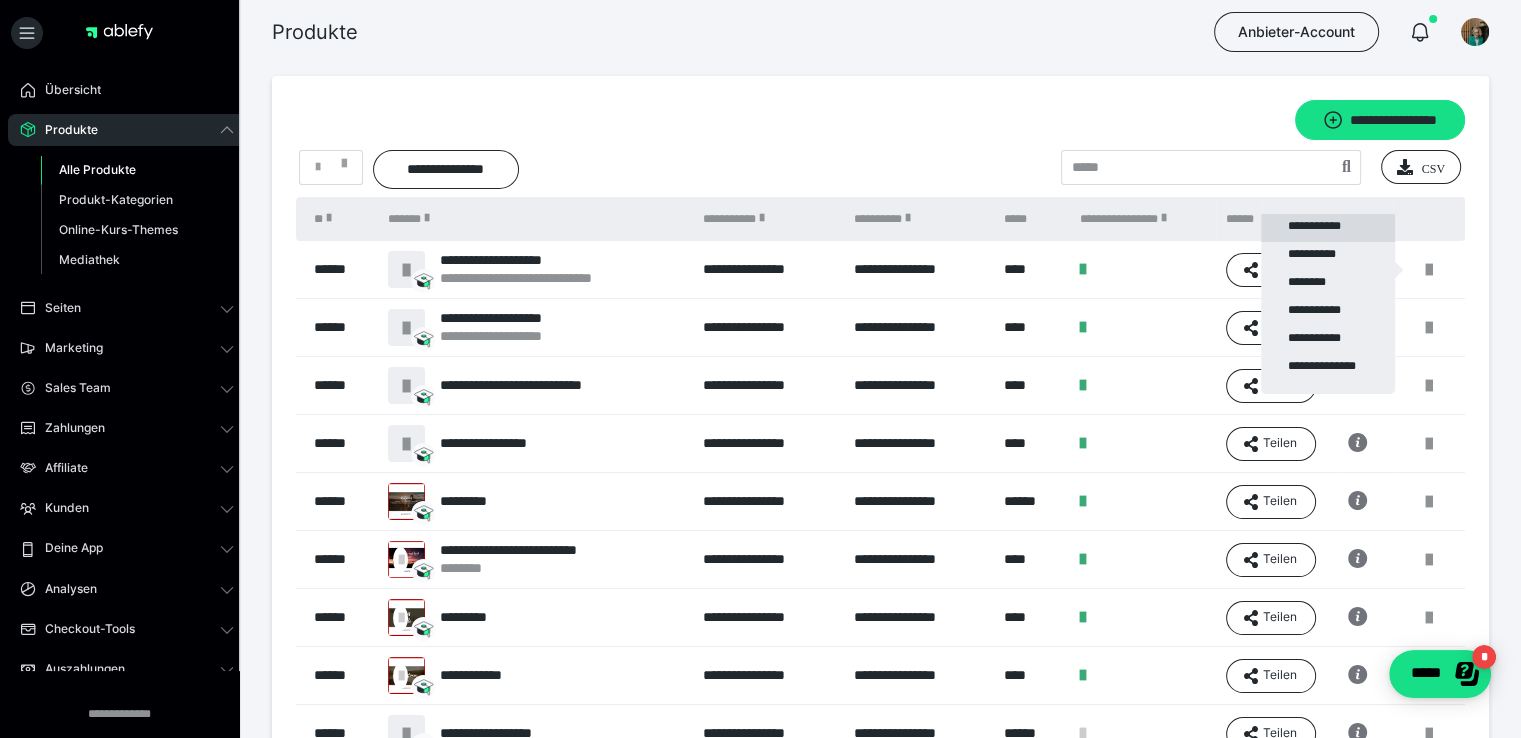 click on "**********" at bounding box center (1328, 228) 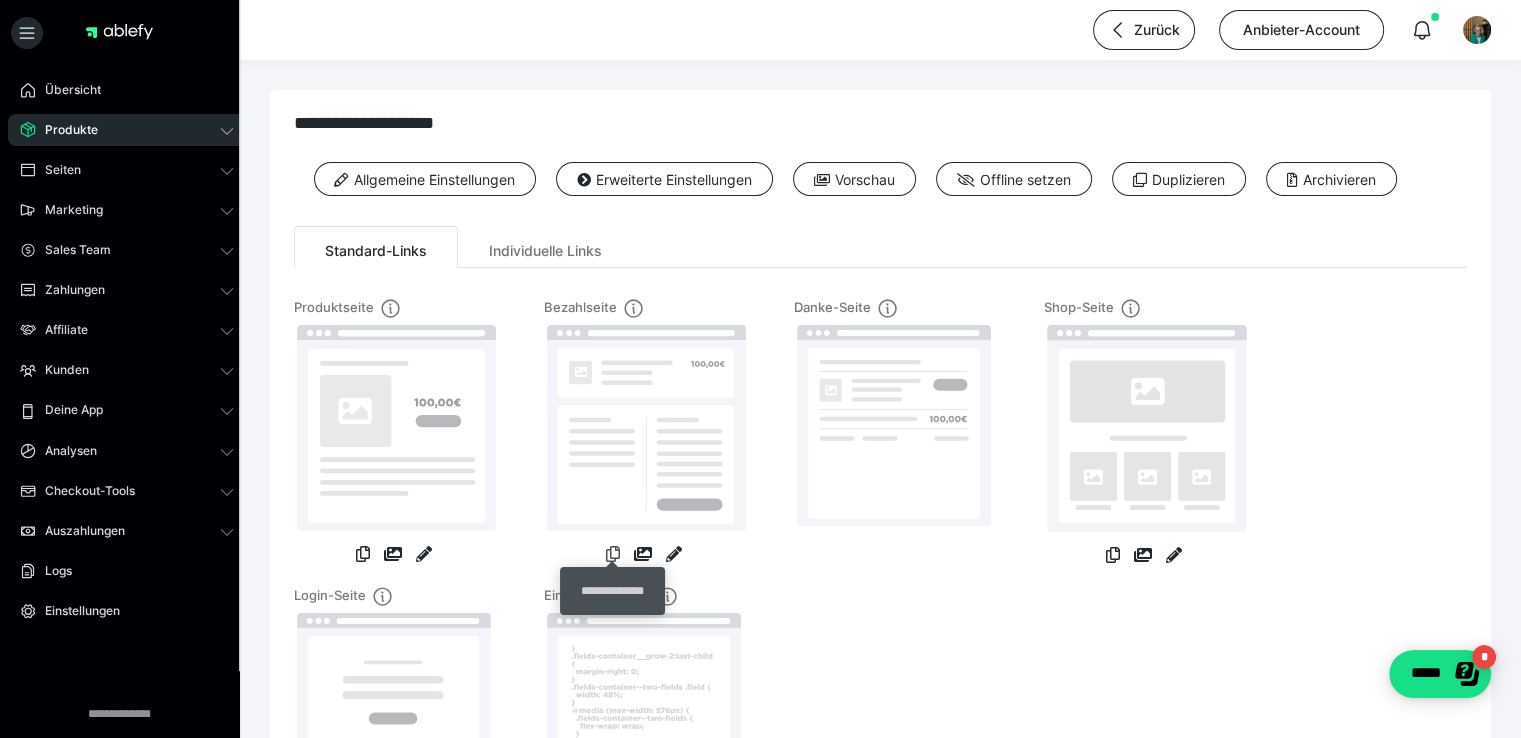 click at bounding box center [613, 554] 